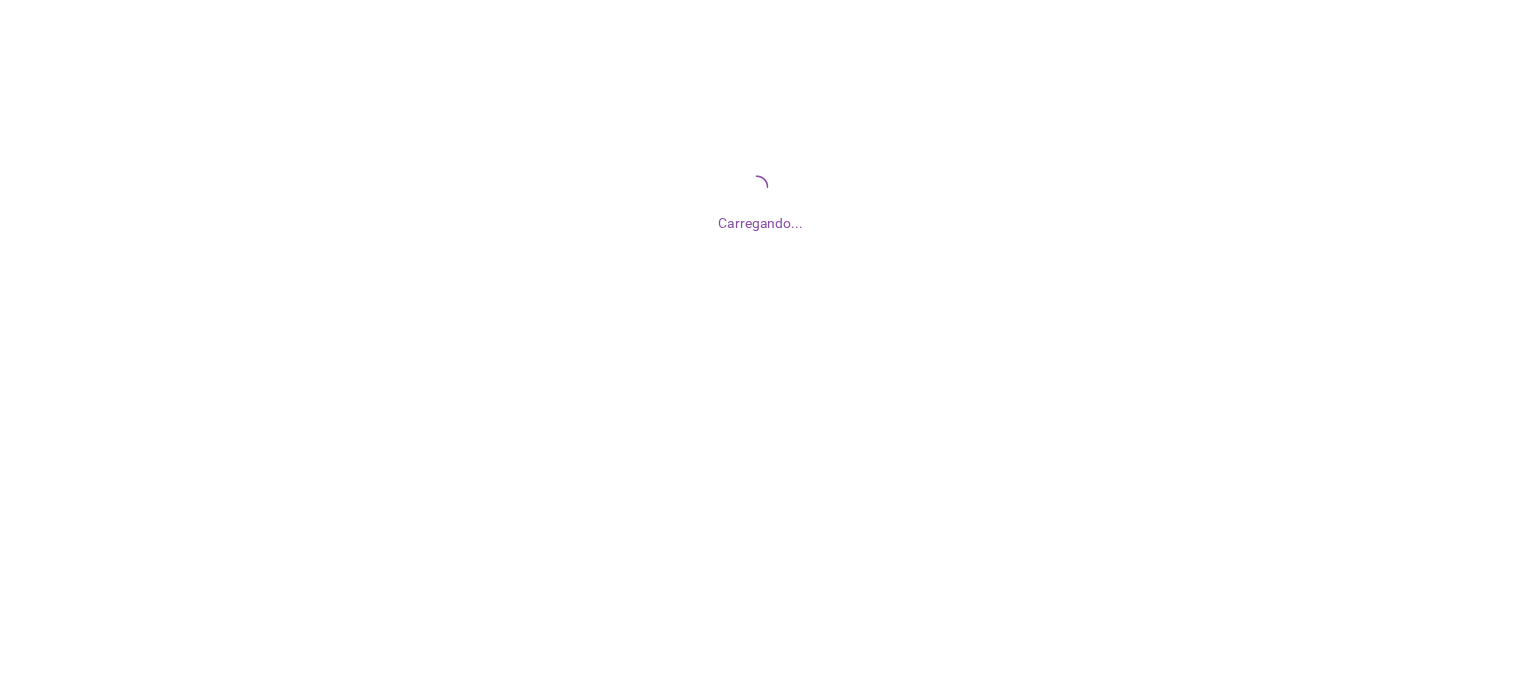 scroll, scrollTop: 0, scrollLeft: 0, axis: both 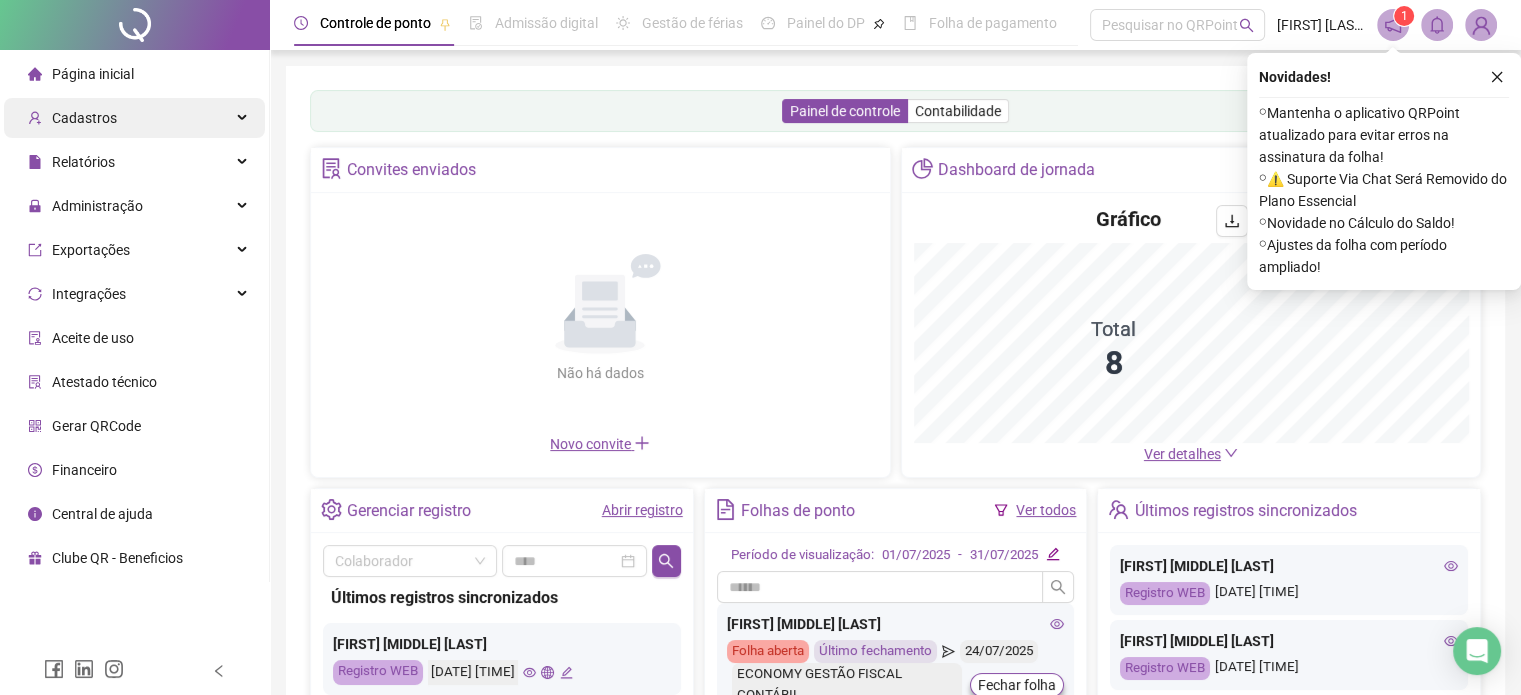 click on "Cadastros" at bounding box center [134, 118] 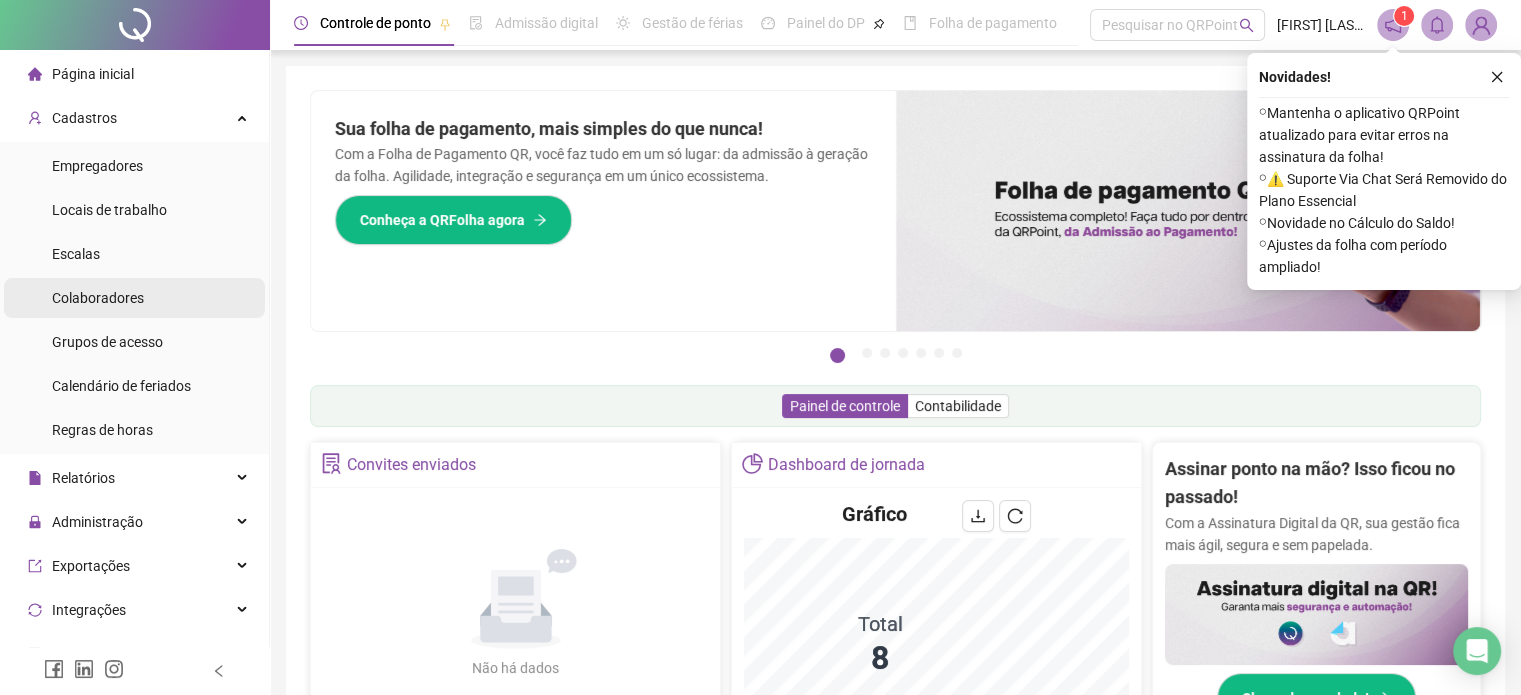 click on "Colaboradores" at bounding box center [98, 298] 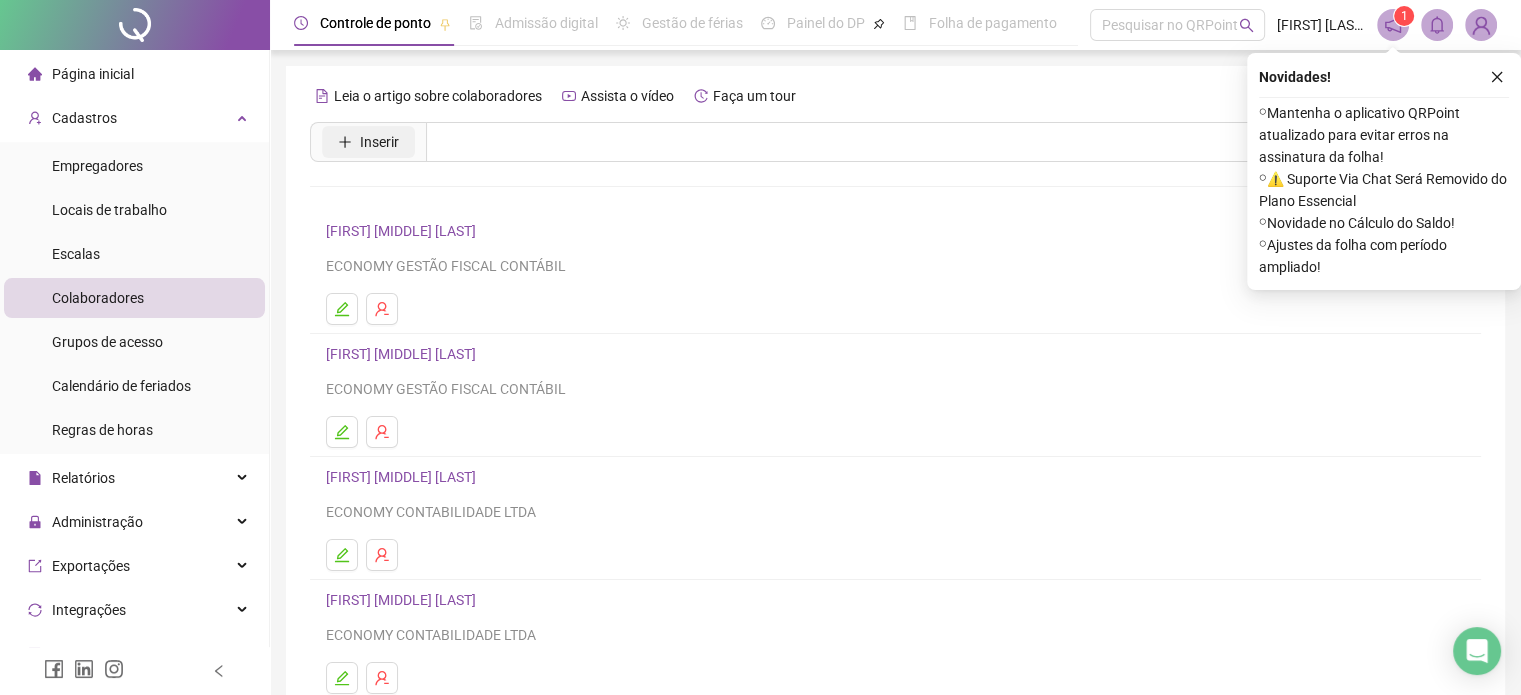 click on "Inserir" at bounding box center [379, 142] 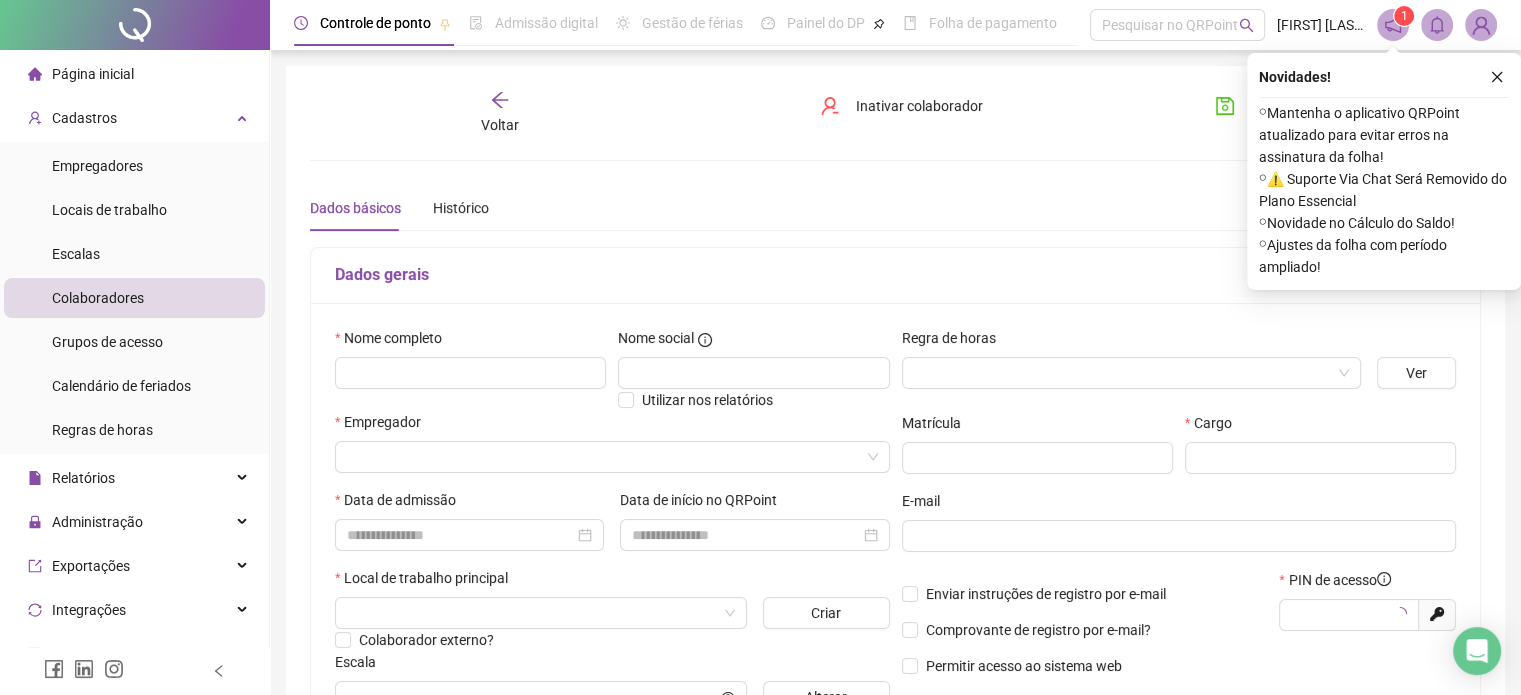 type on "*****" 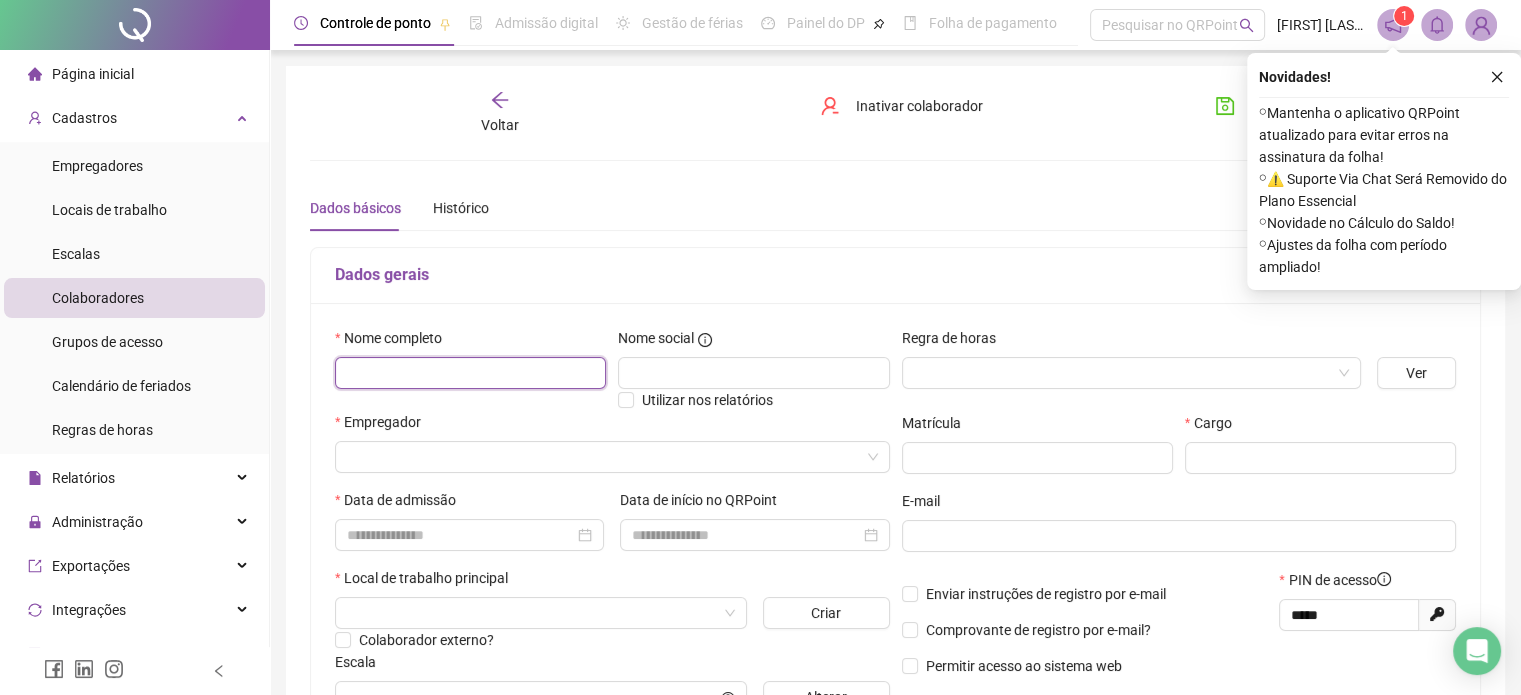 click at bounding box center (470, 373) 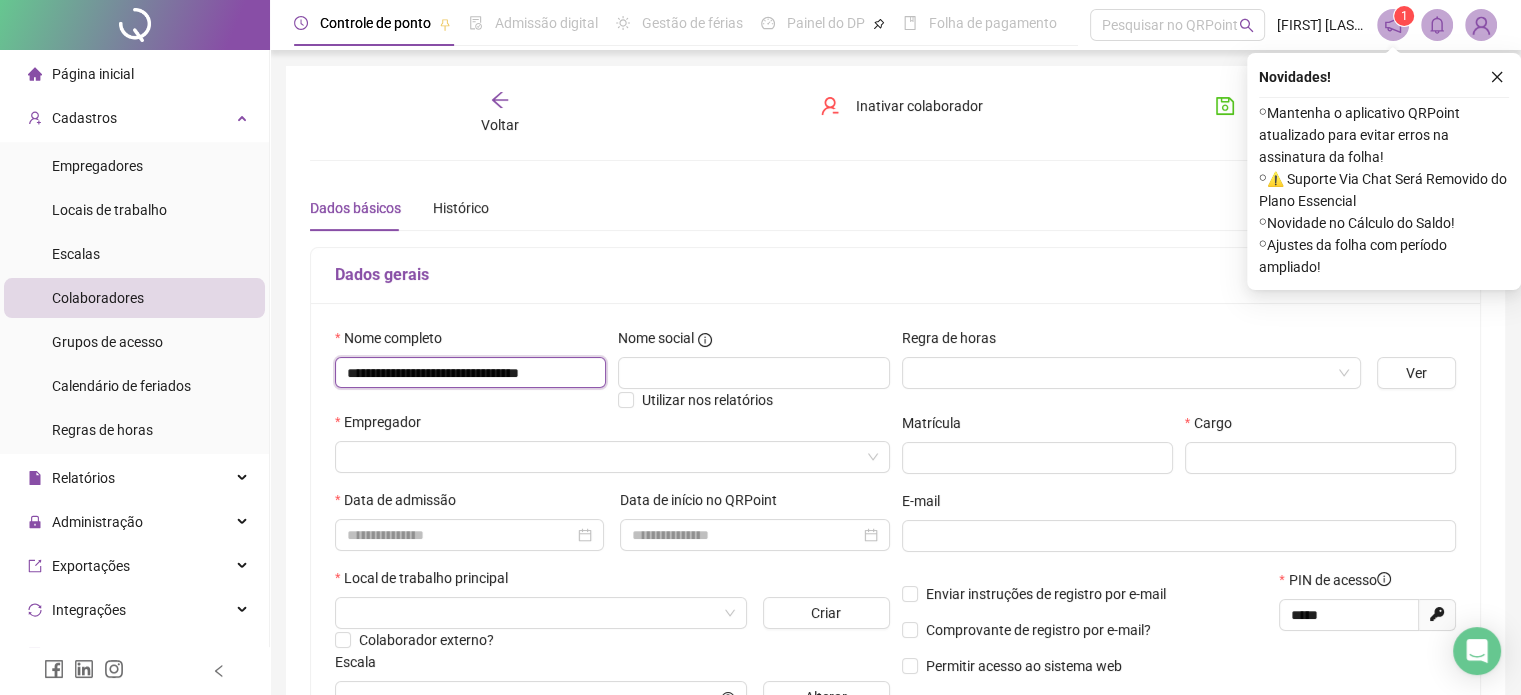scroll, scrollTop: 0, scrollLeft: 20, axis: horizontal 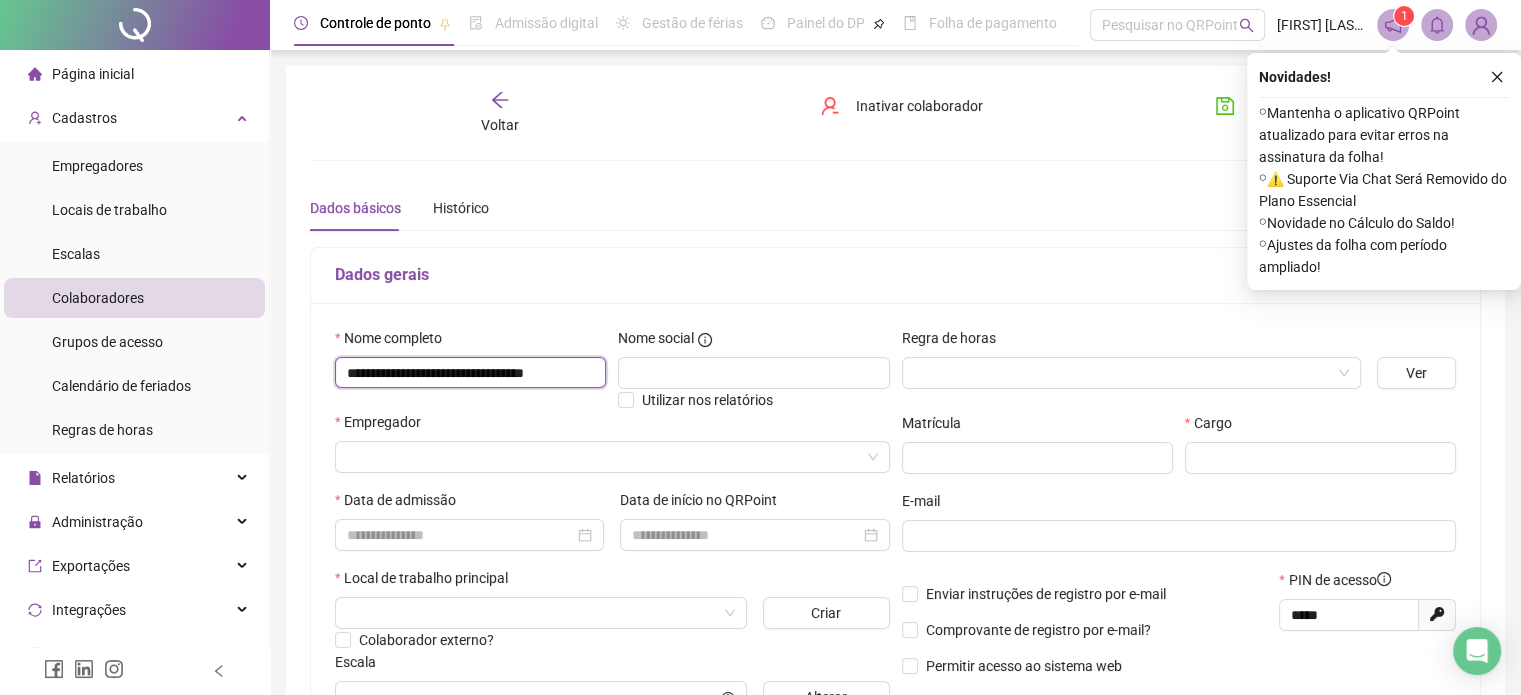 type on "**********" 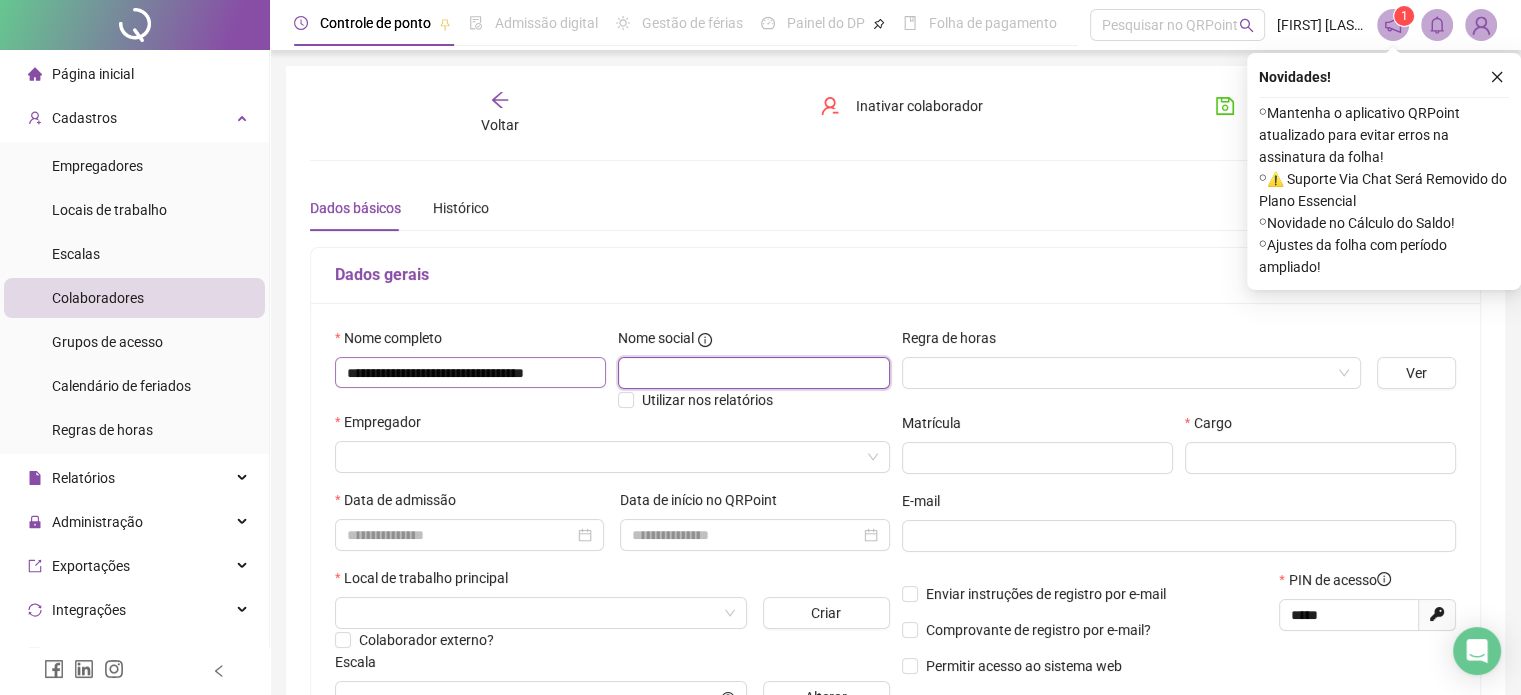 scroll, scrollTop: 0, scrollLeft: 0, axis: both 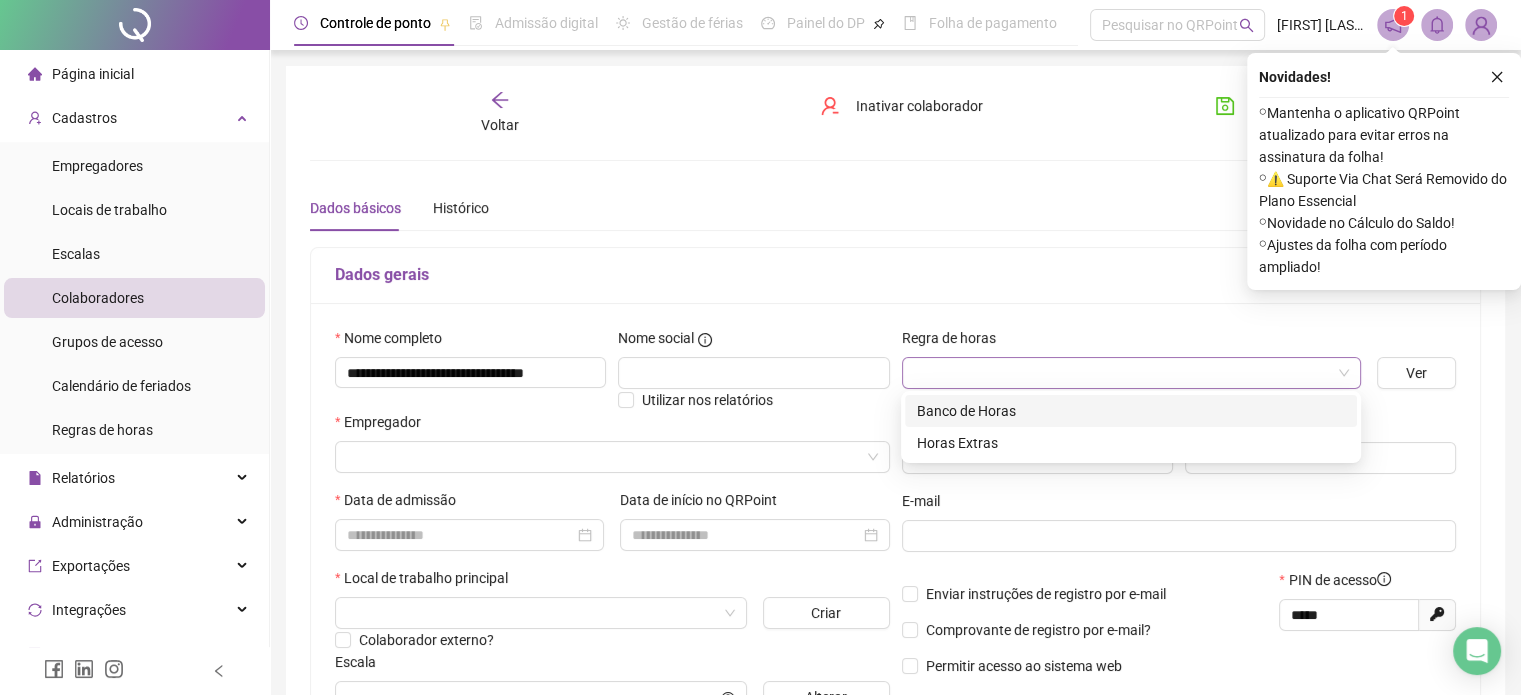 click at bounding box center (1131, 373) 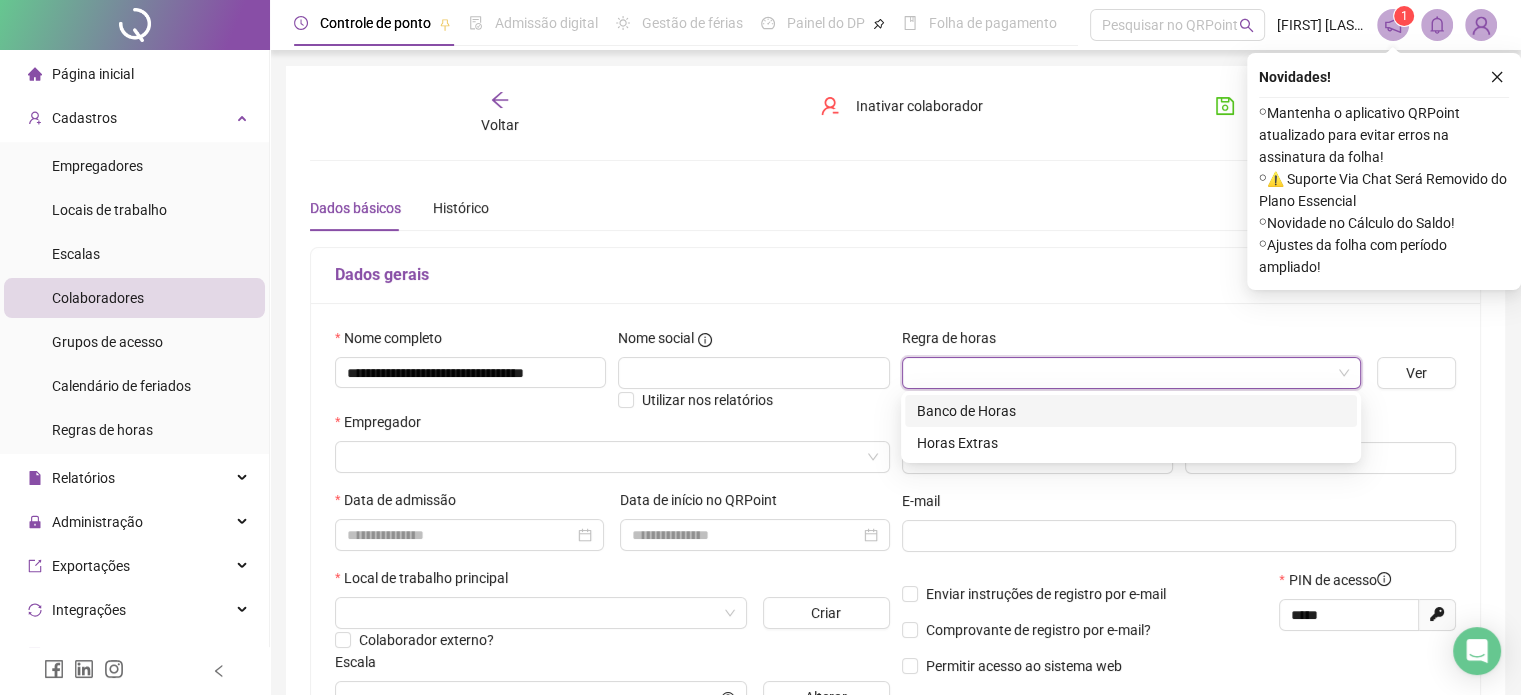 click on "Banco de Horas" at bounding box center (1131, 411) 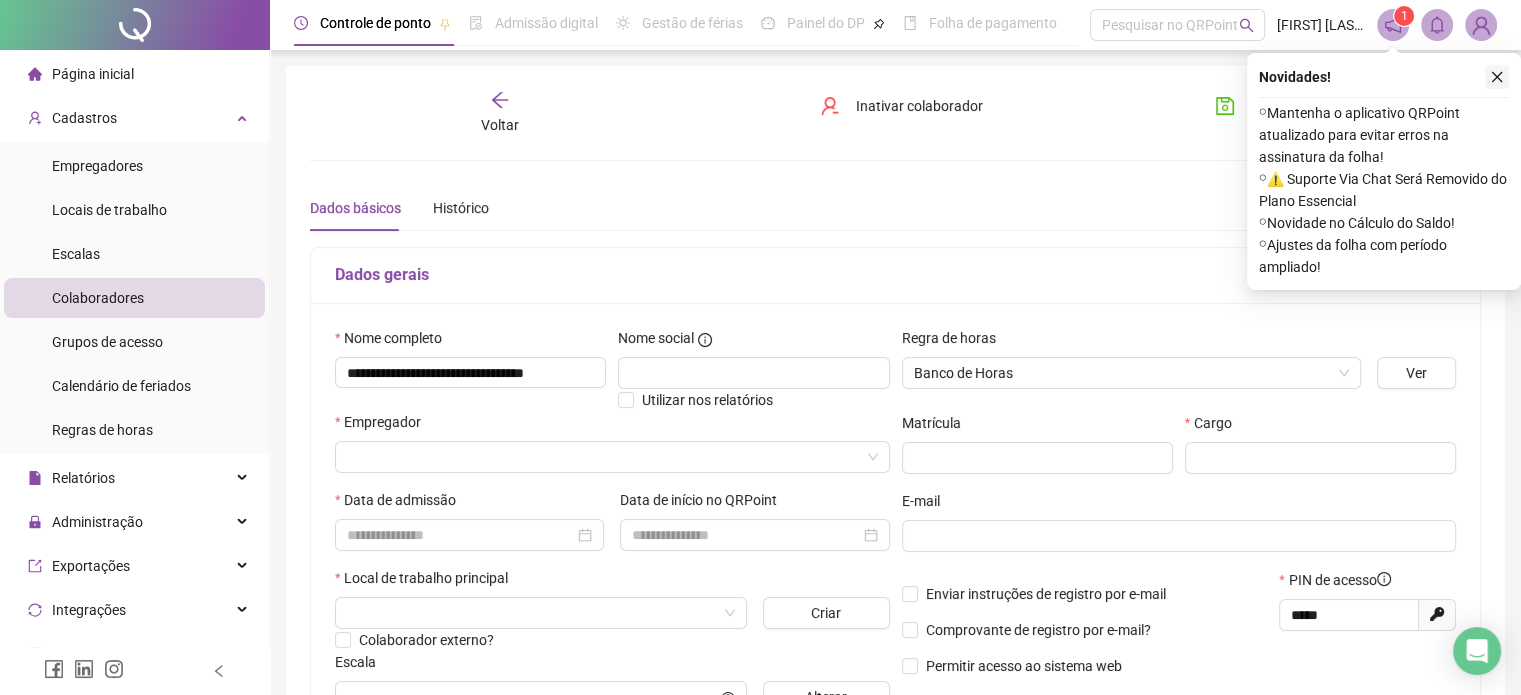 click 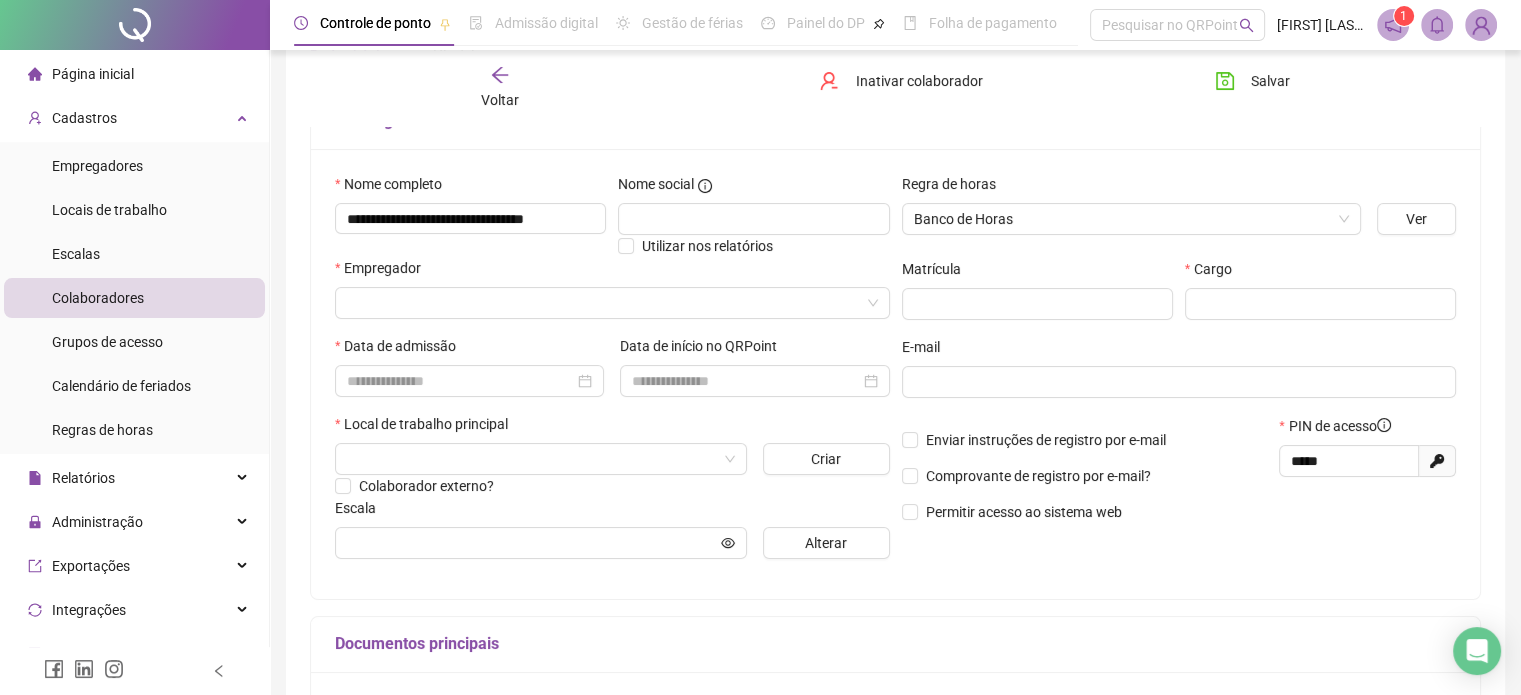 scroll, scrollTop: 200, scrollLeft: 0, axis: vertical 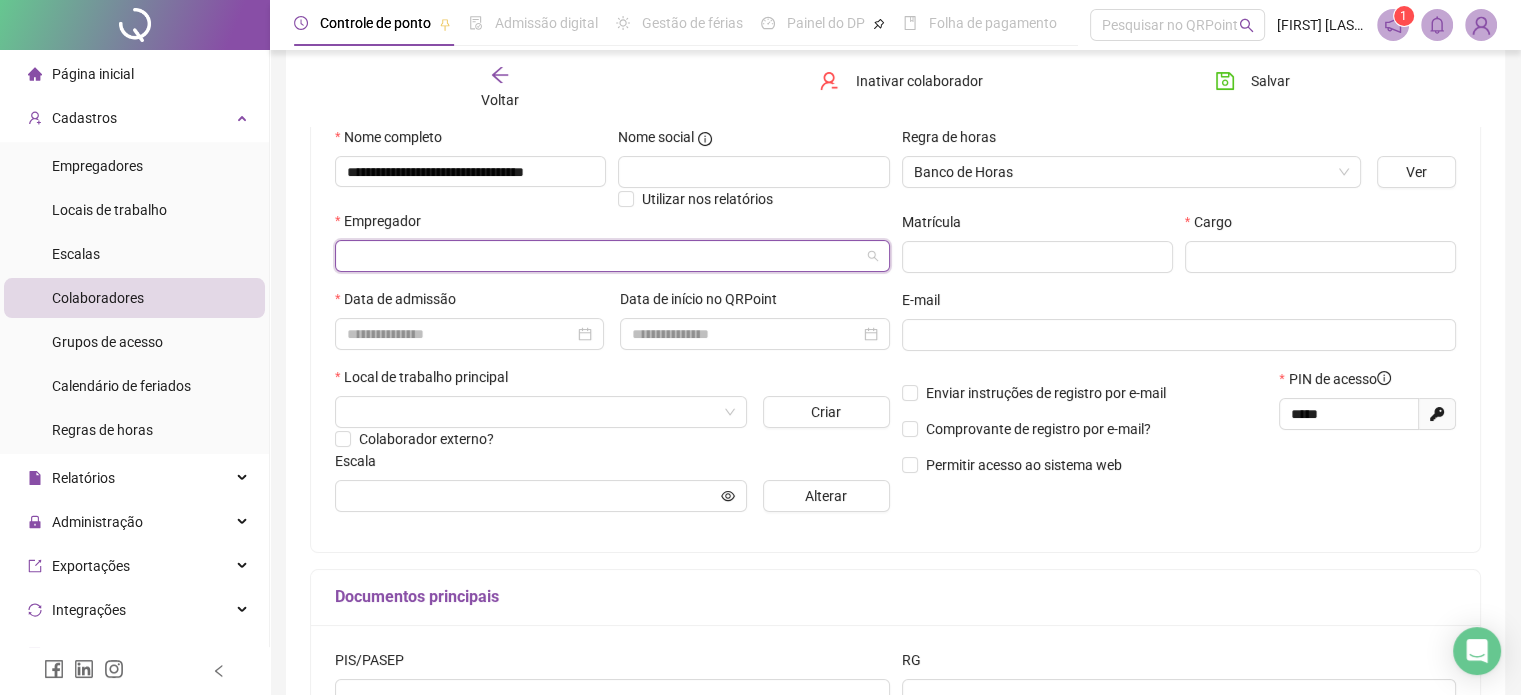 click at bounding box center [603, 256] 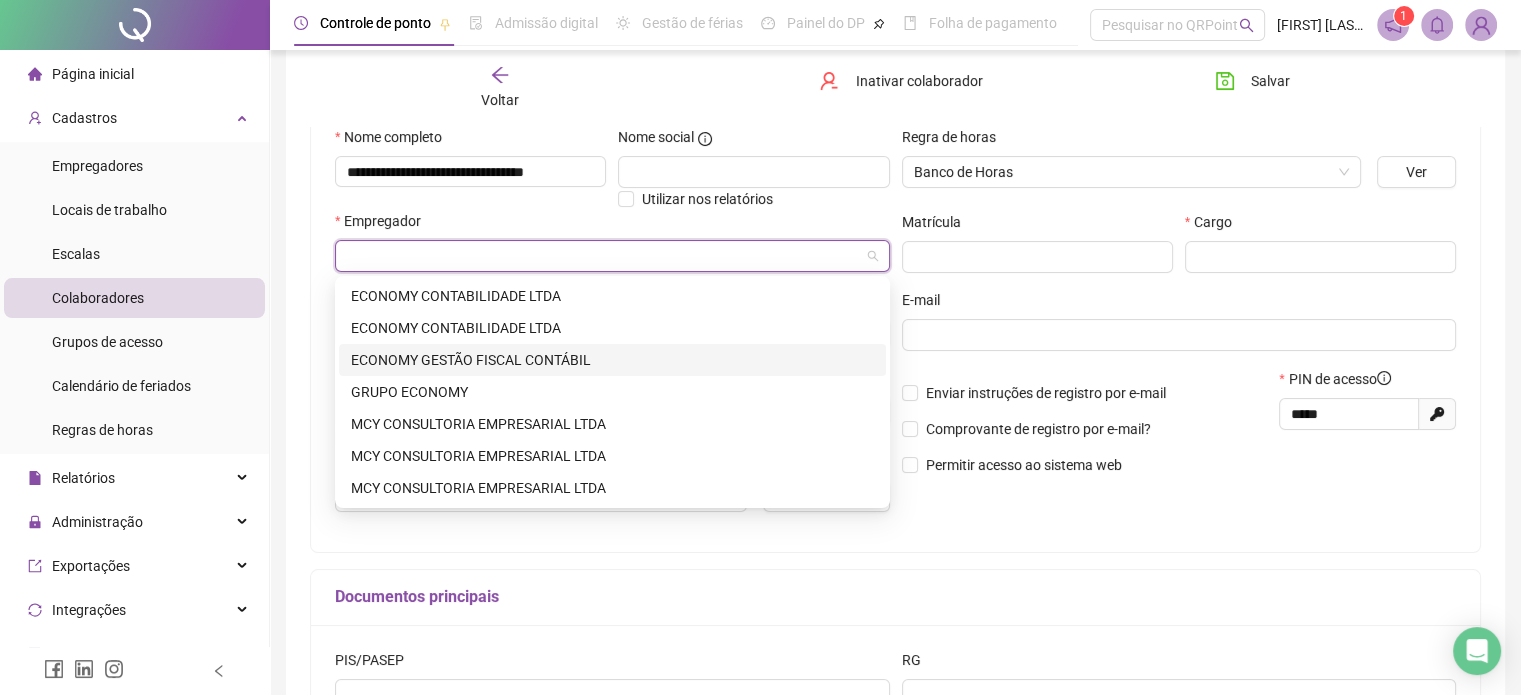 click on "ECONOMY GESTÃO FISCAL CONTÁBIL" at bounding box center [612, 360] 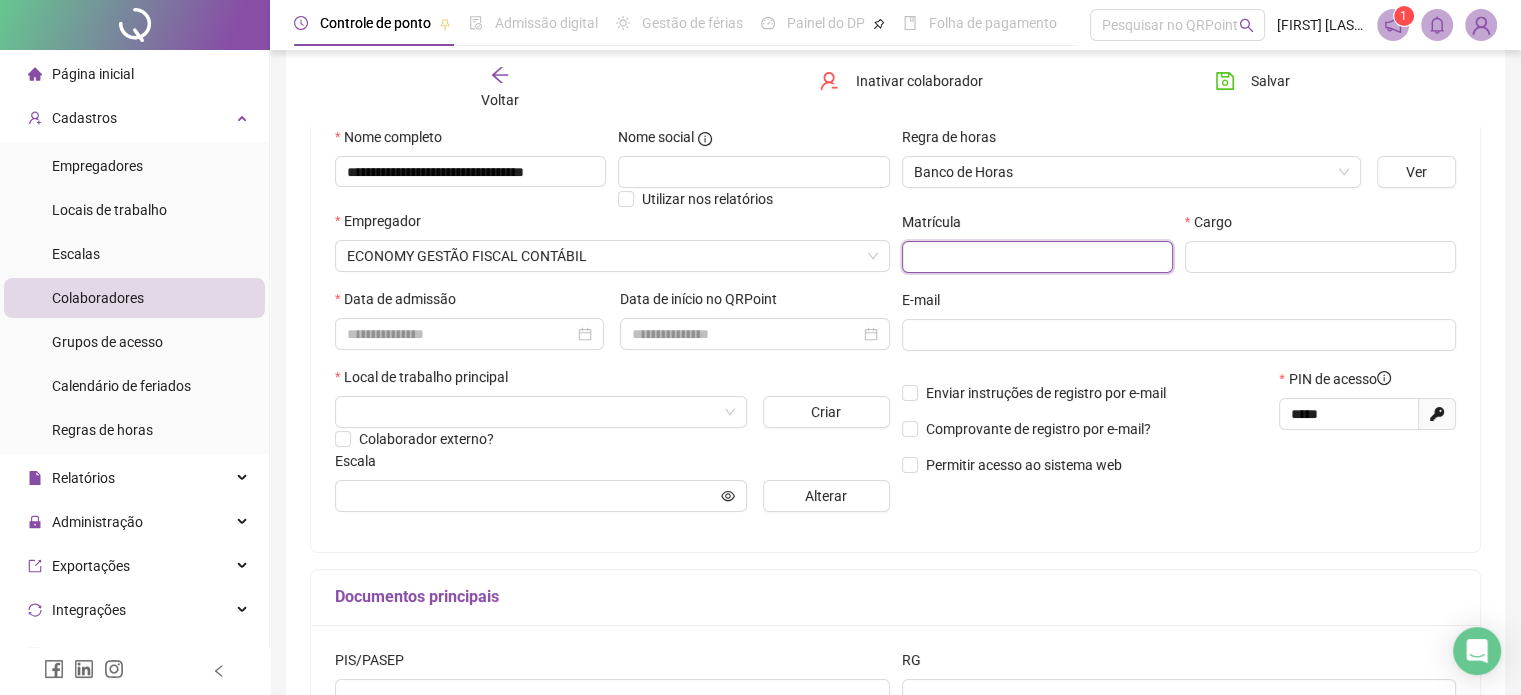 click at bounding box center [1037, 257] 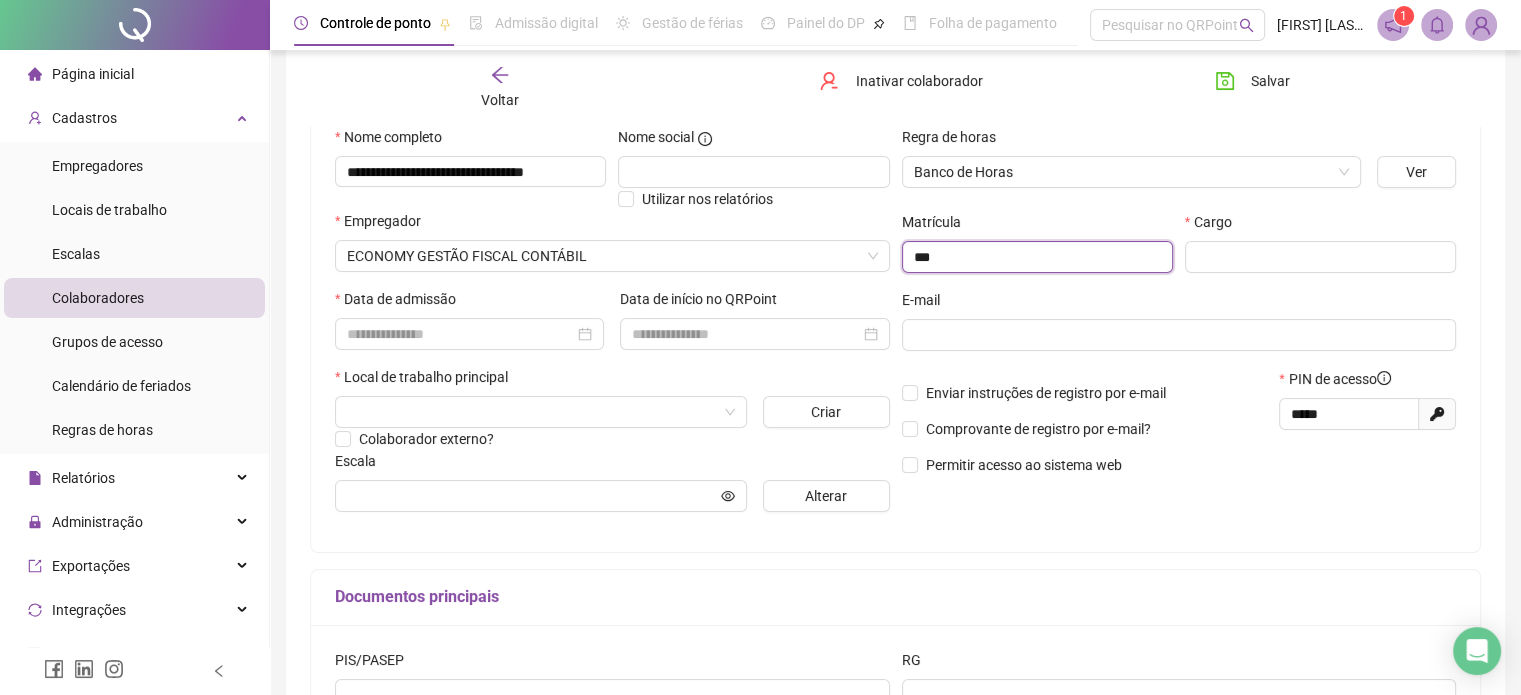 type on "***" 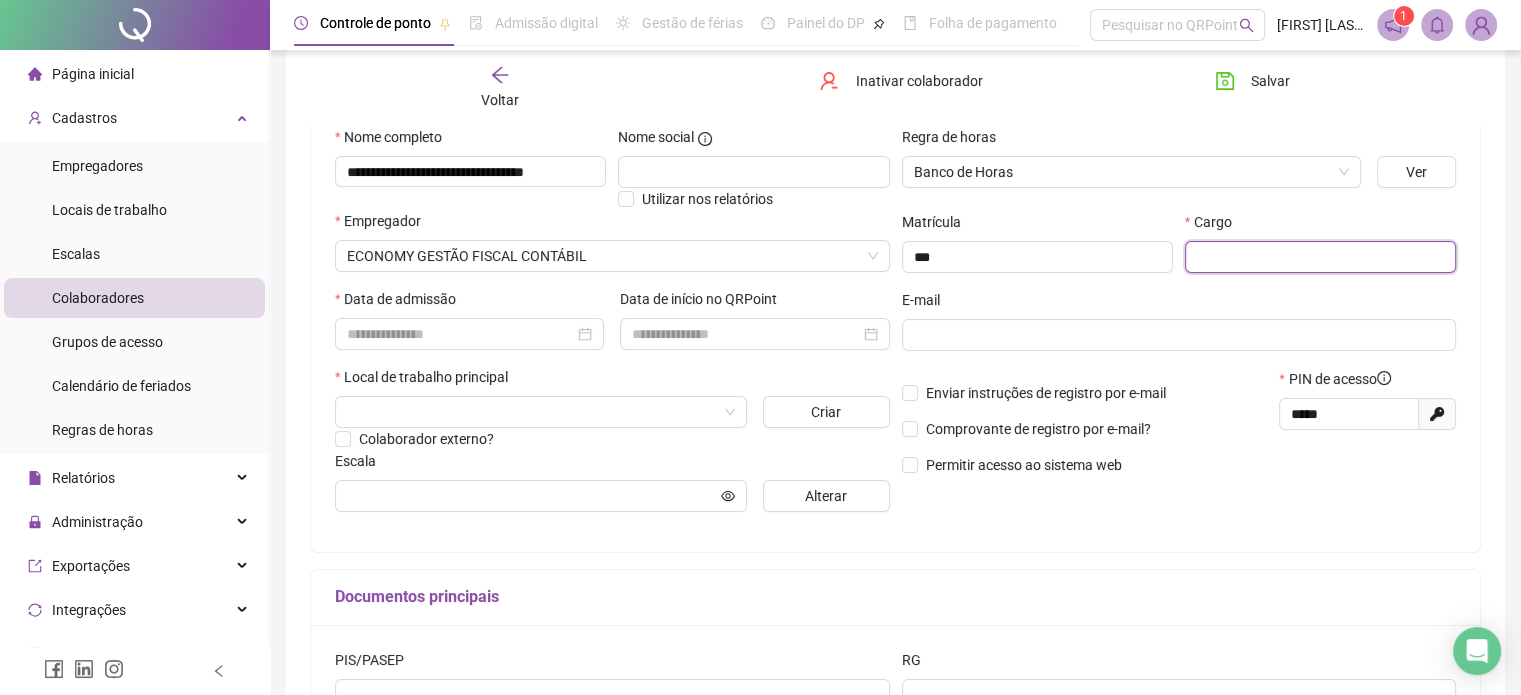click at bounding box center (1320, 257) 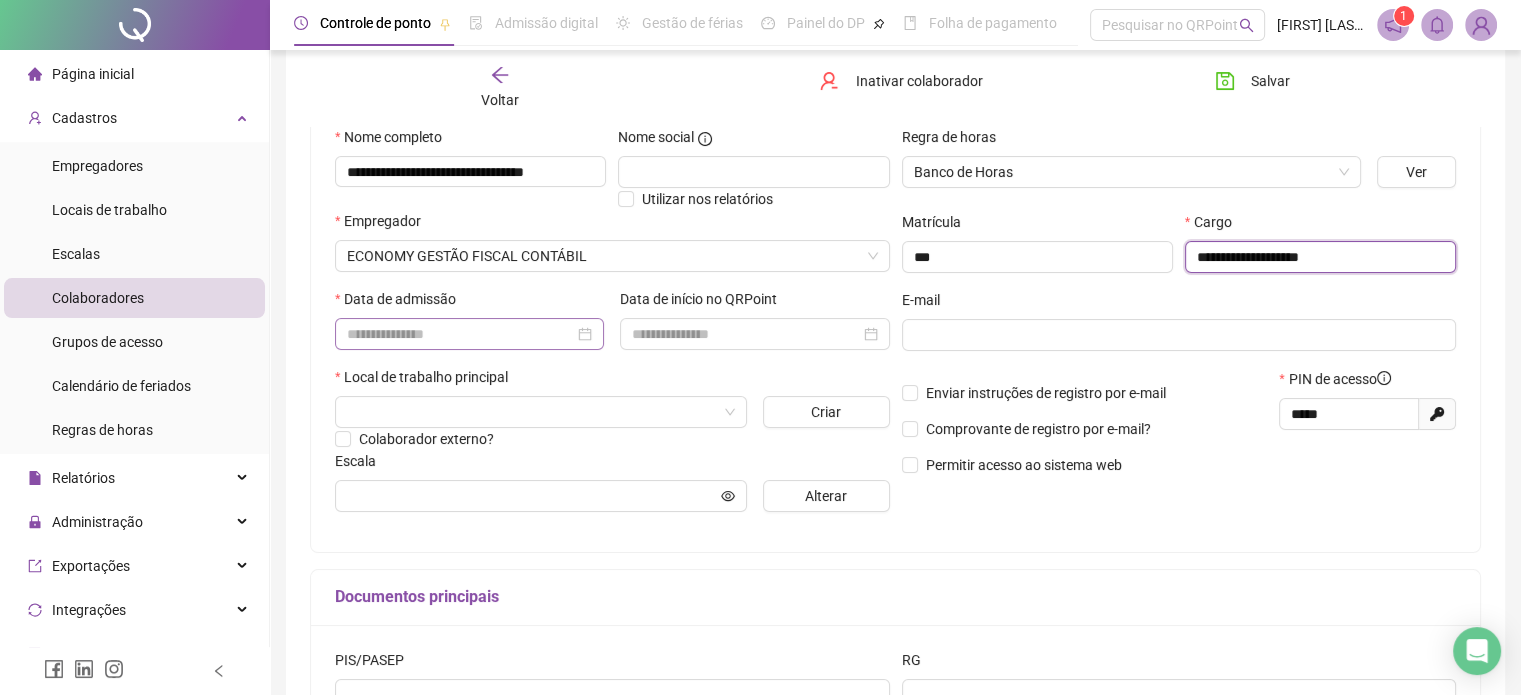type on "**********" 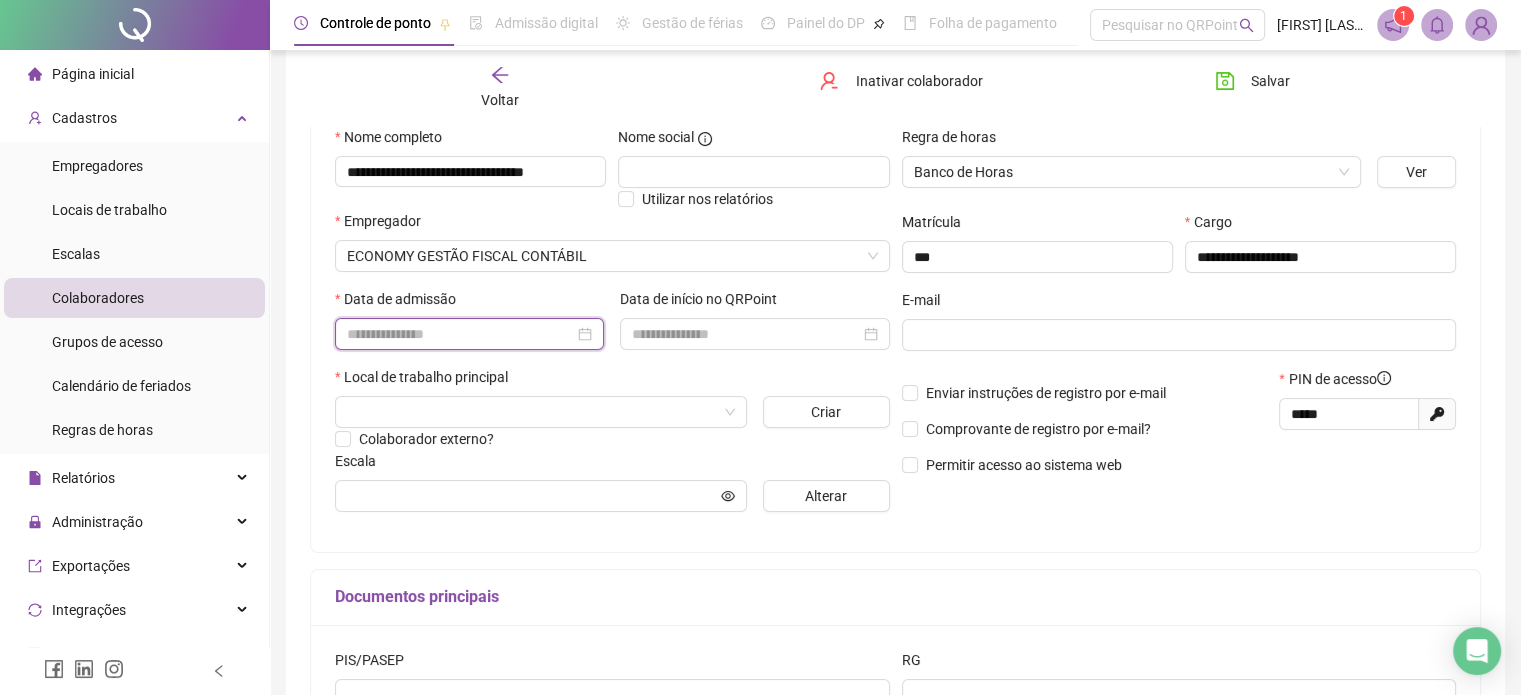 click at bounding box center (460, 334) 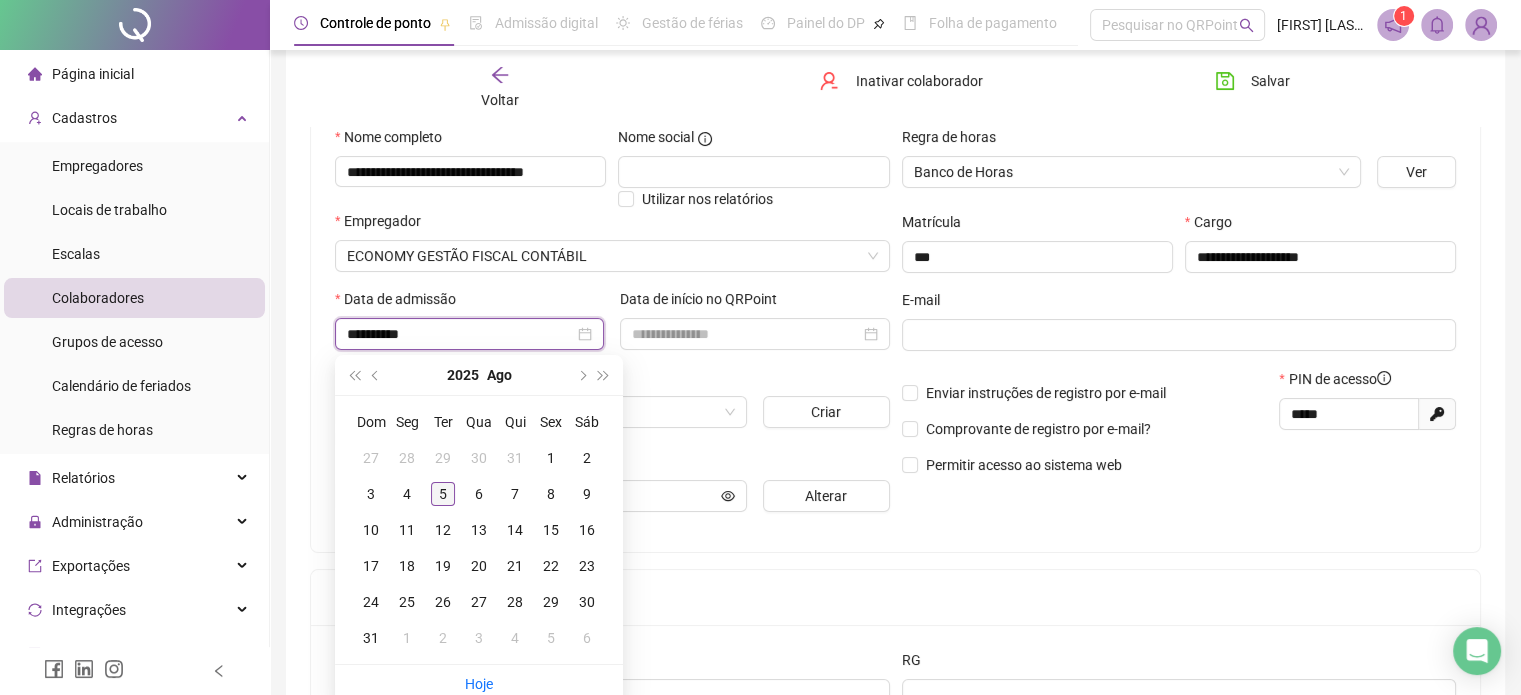 type on "**********" 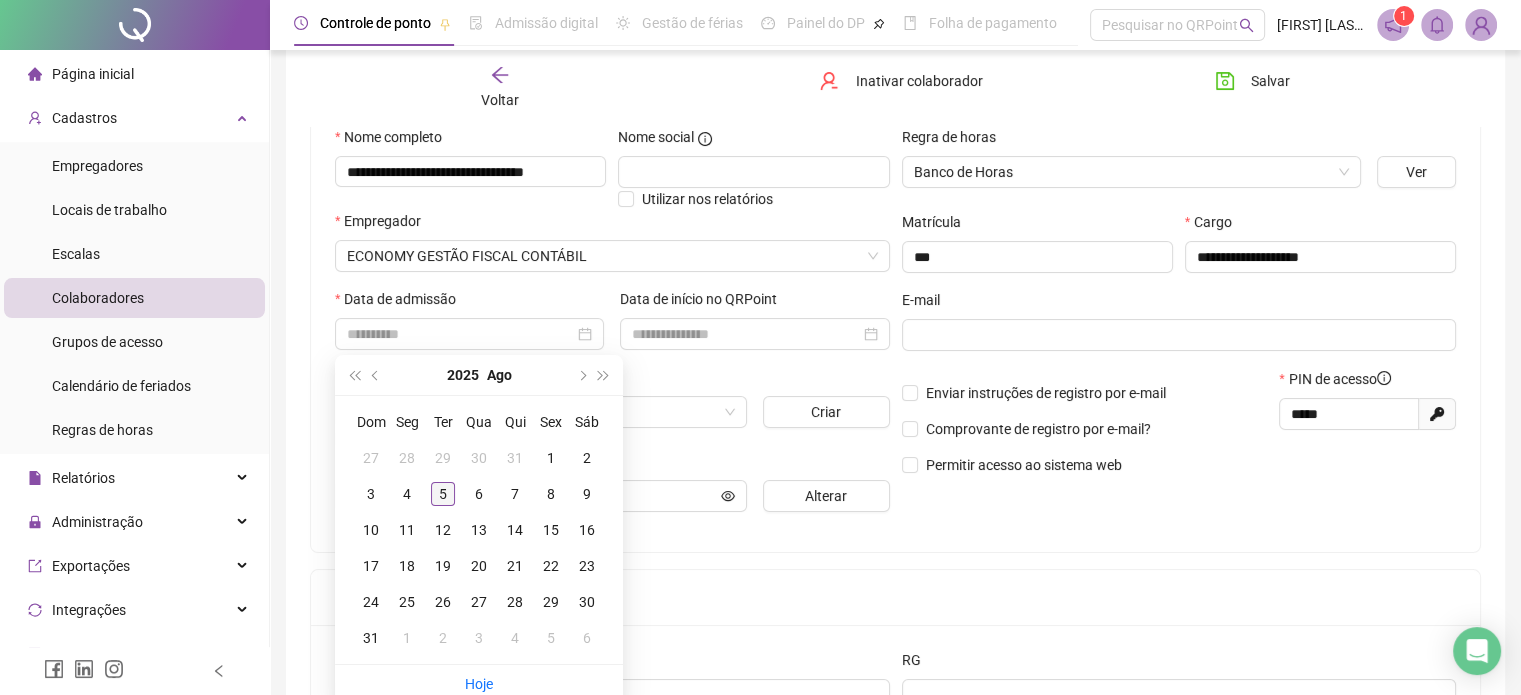 click on "5" at bounding box center (443, 494) 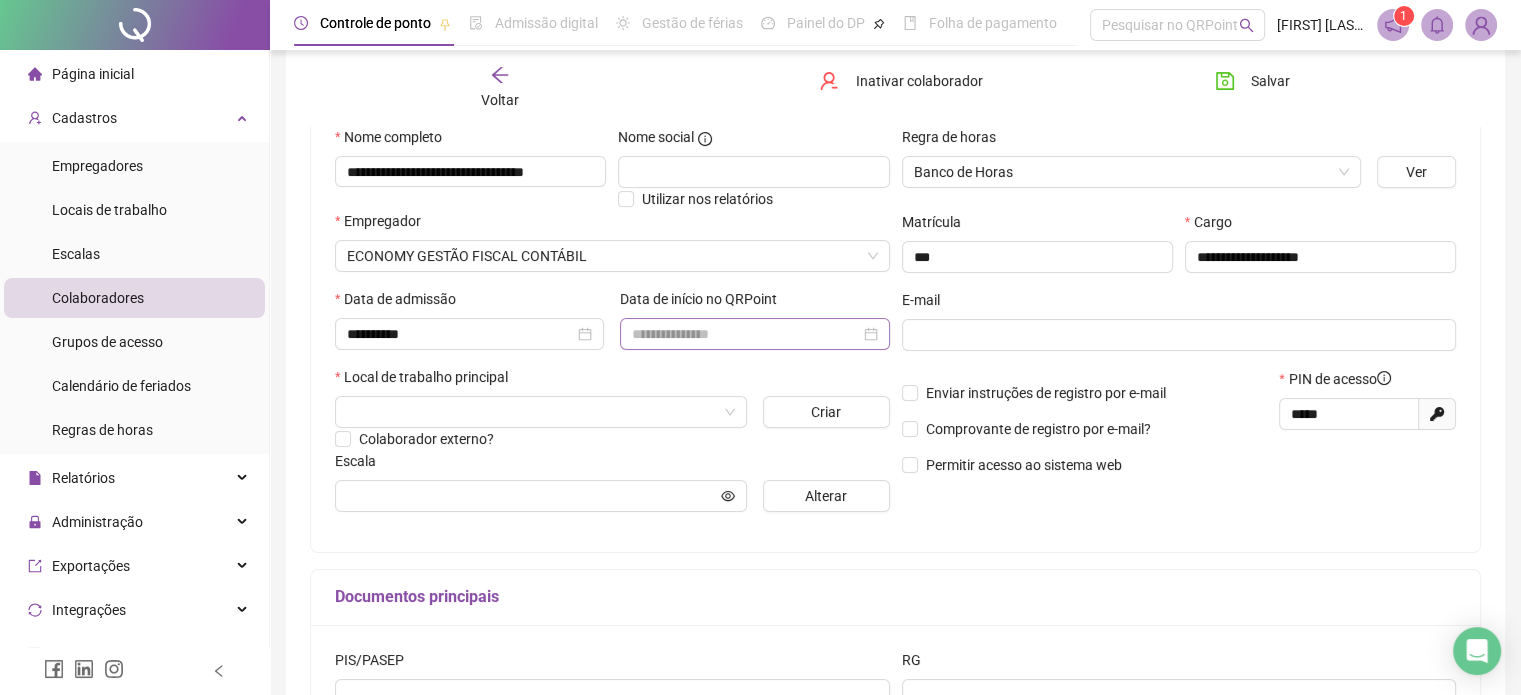 click at bounding box center (754, 334) 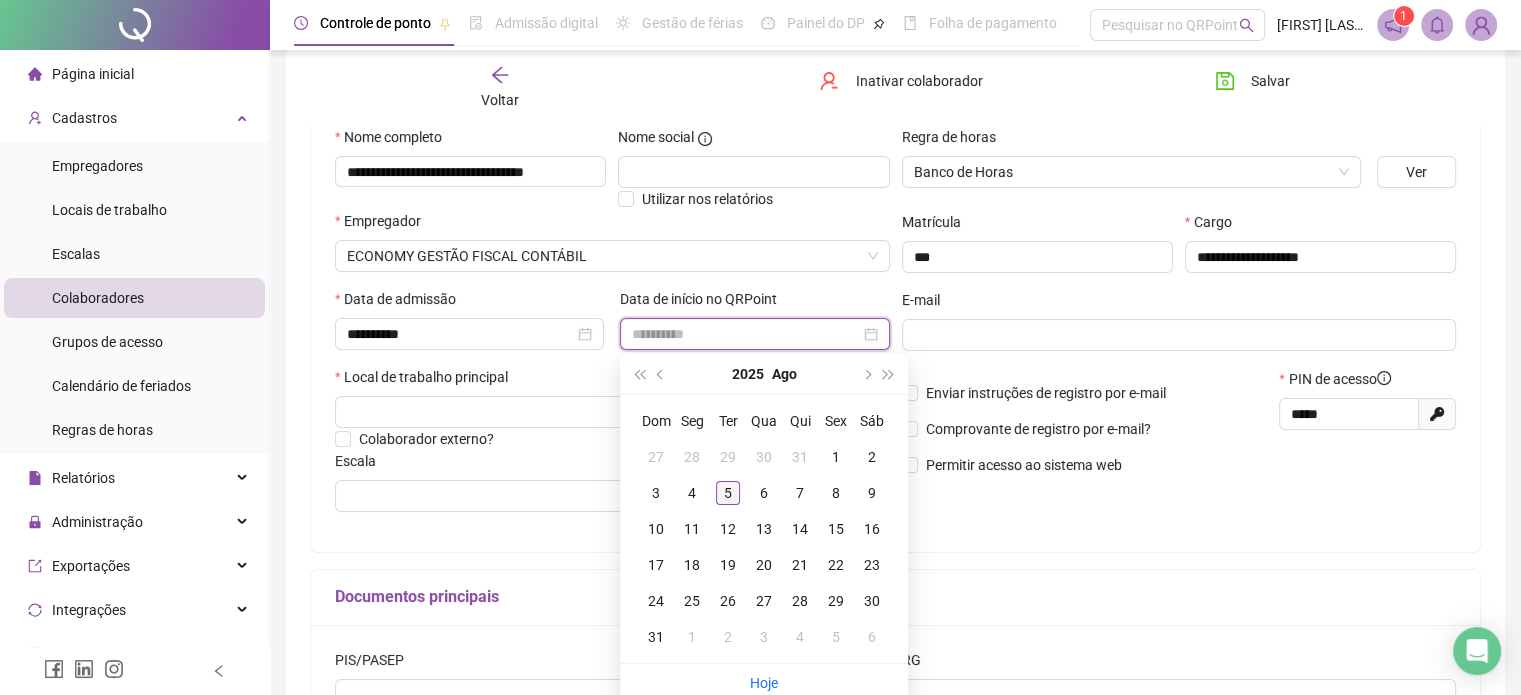 type on "**********" 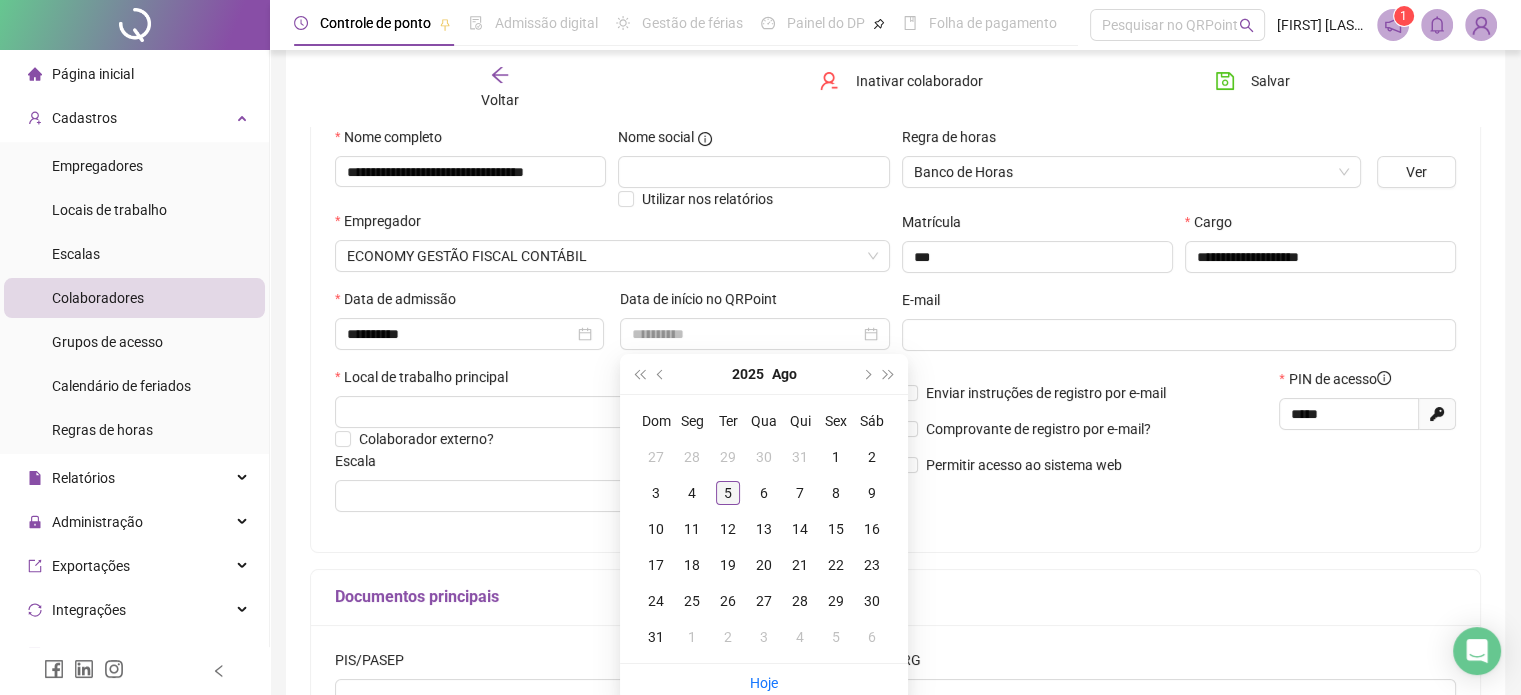 click on "5" at bounding box center (728, 493) 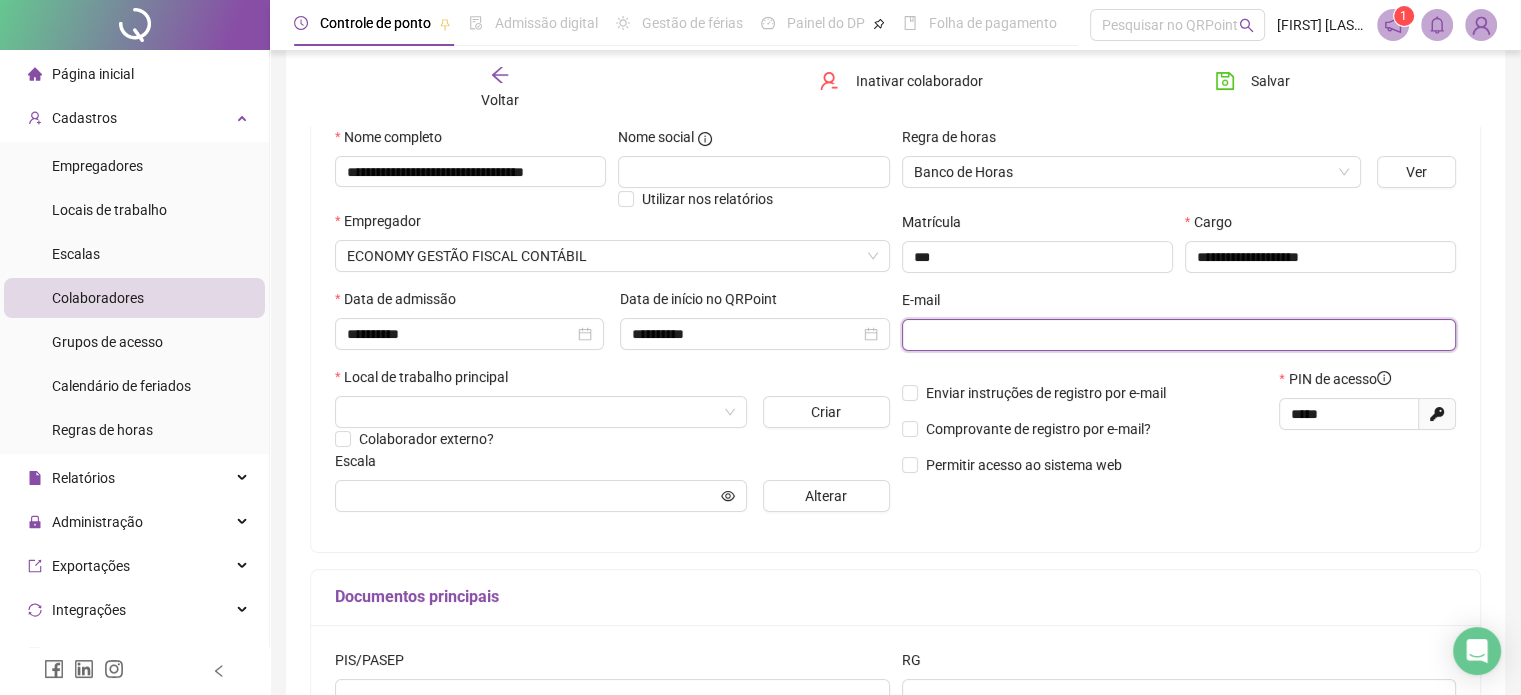 click at bounding box center [1177, 335] 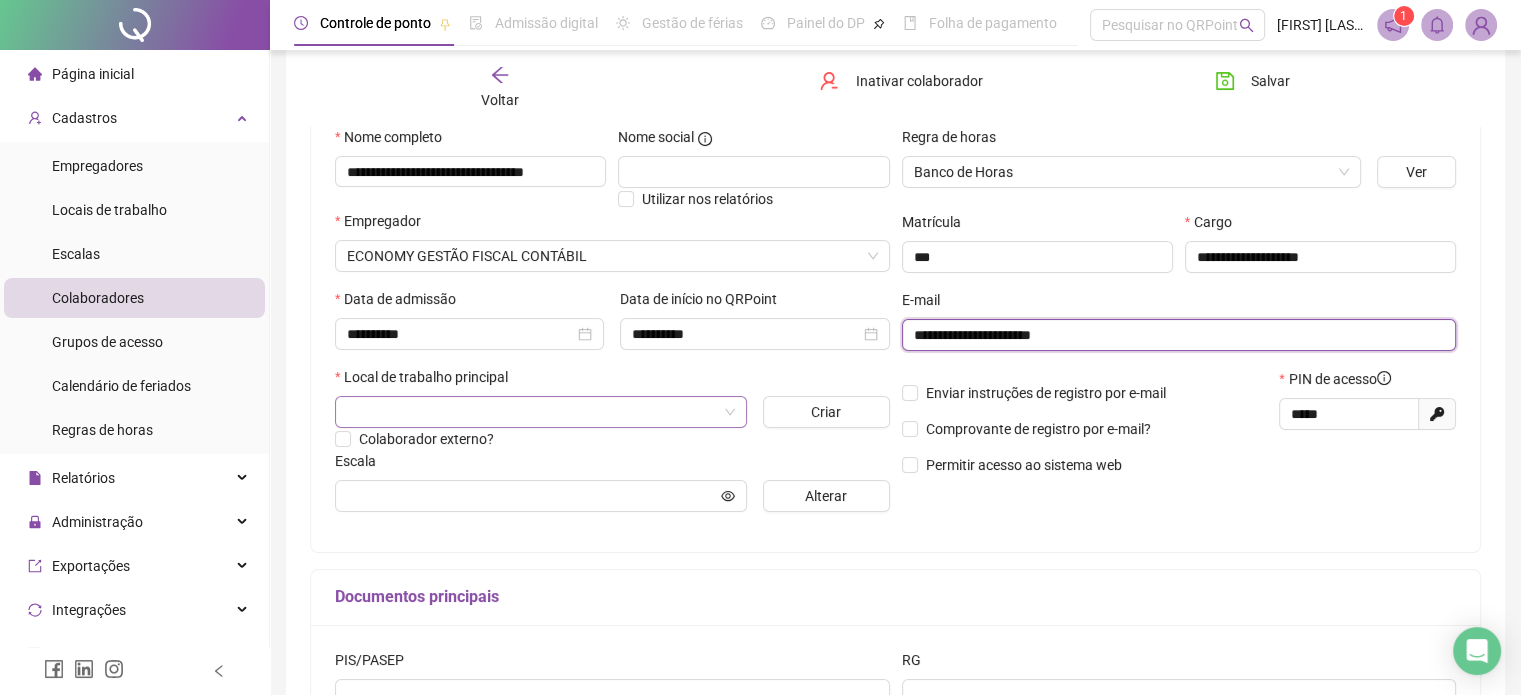 type on "**********" 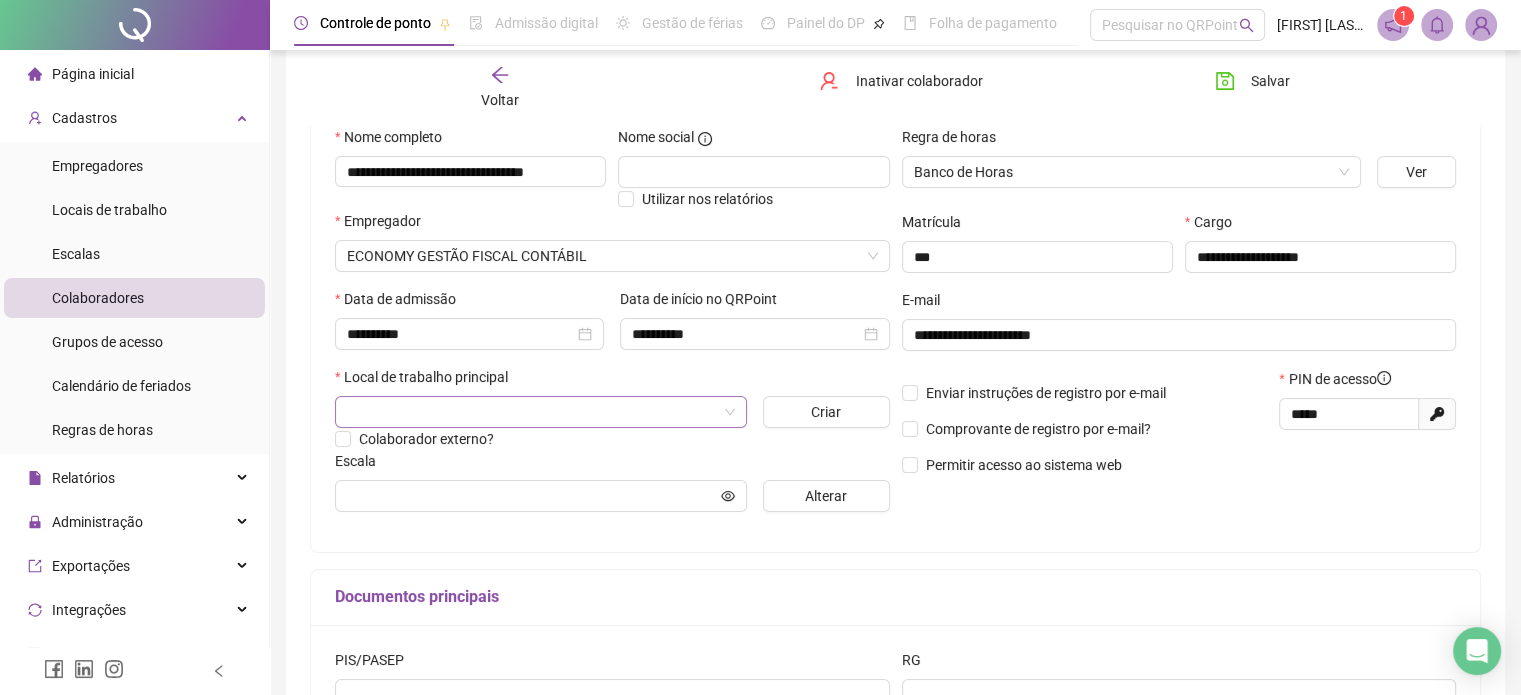click at bounding box center [532, 412] 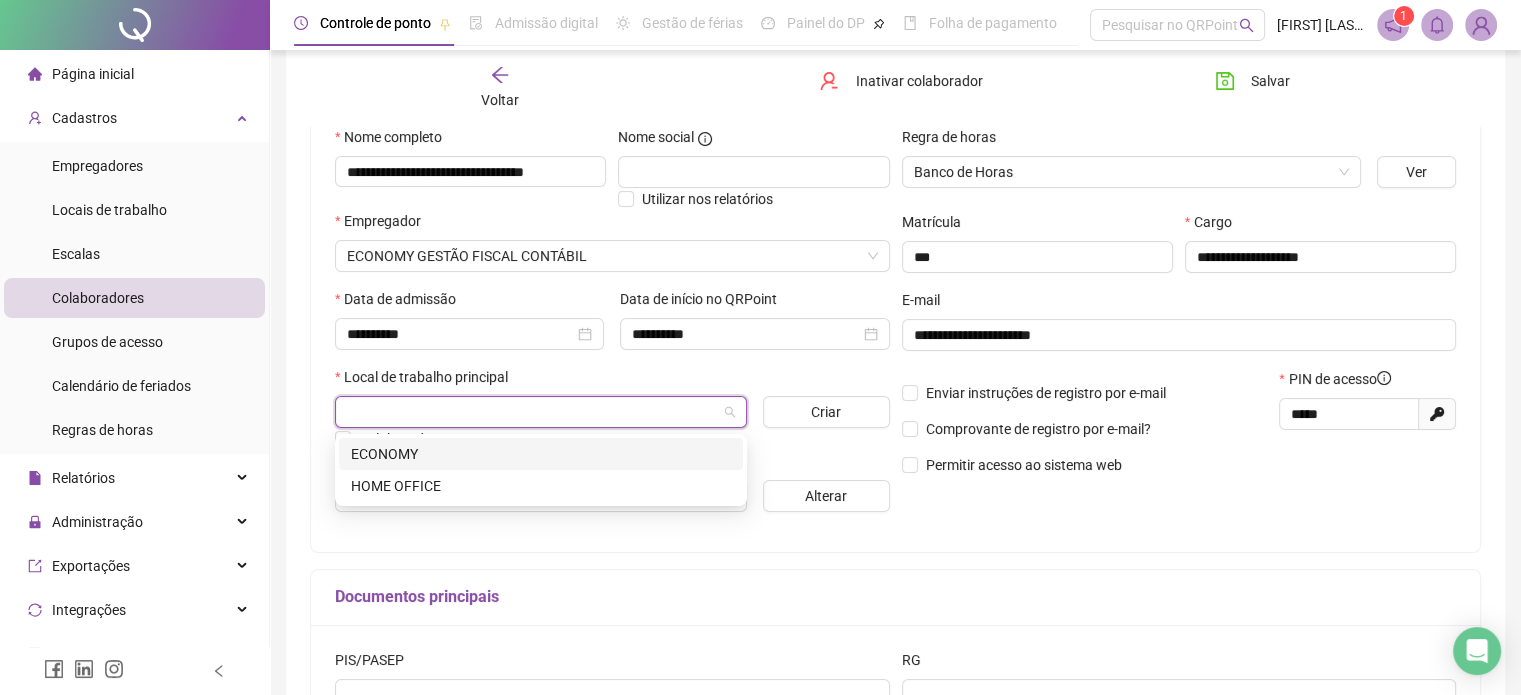 click on "ECONOMY" at bounding box center [541, 454] 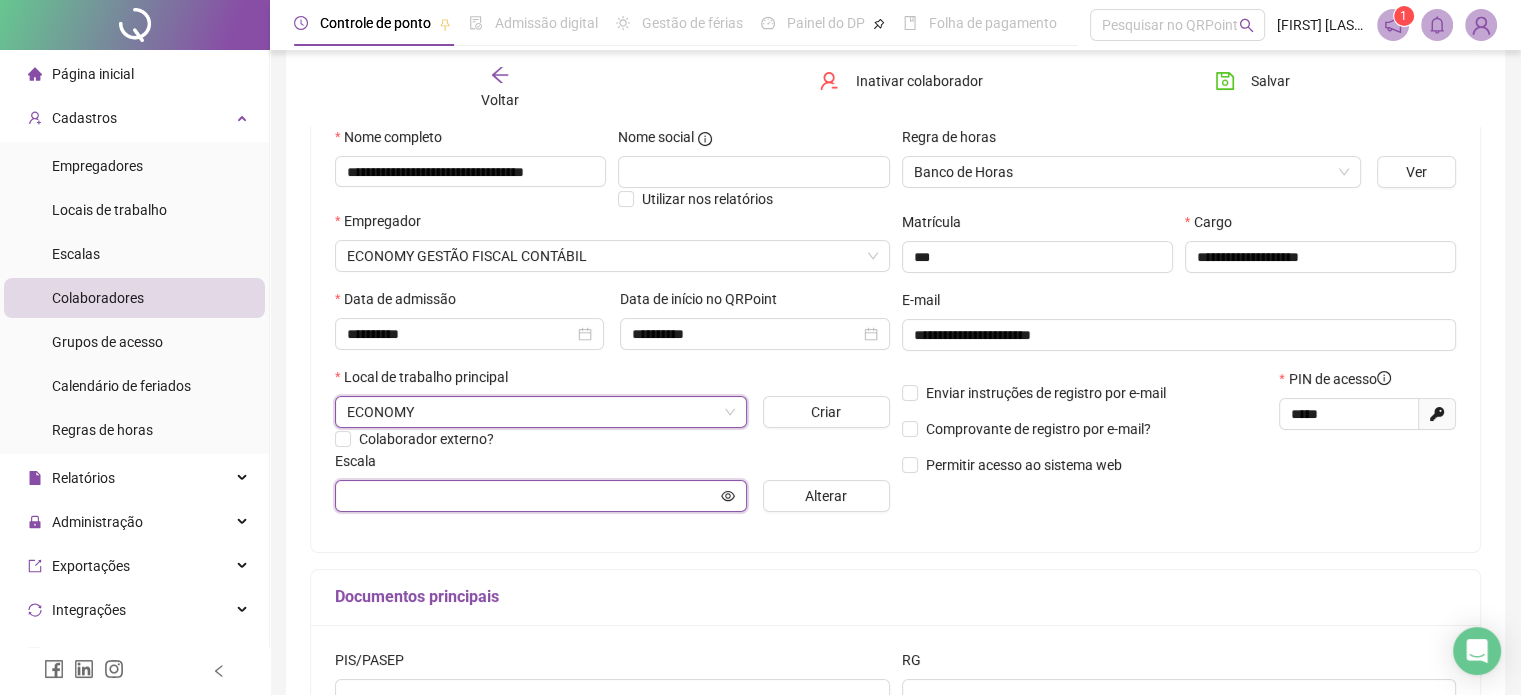 click at bounding box center [532, 496] 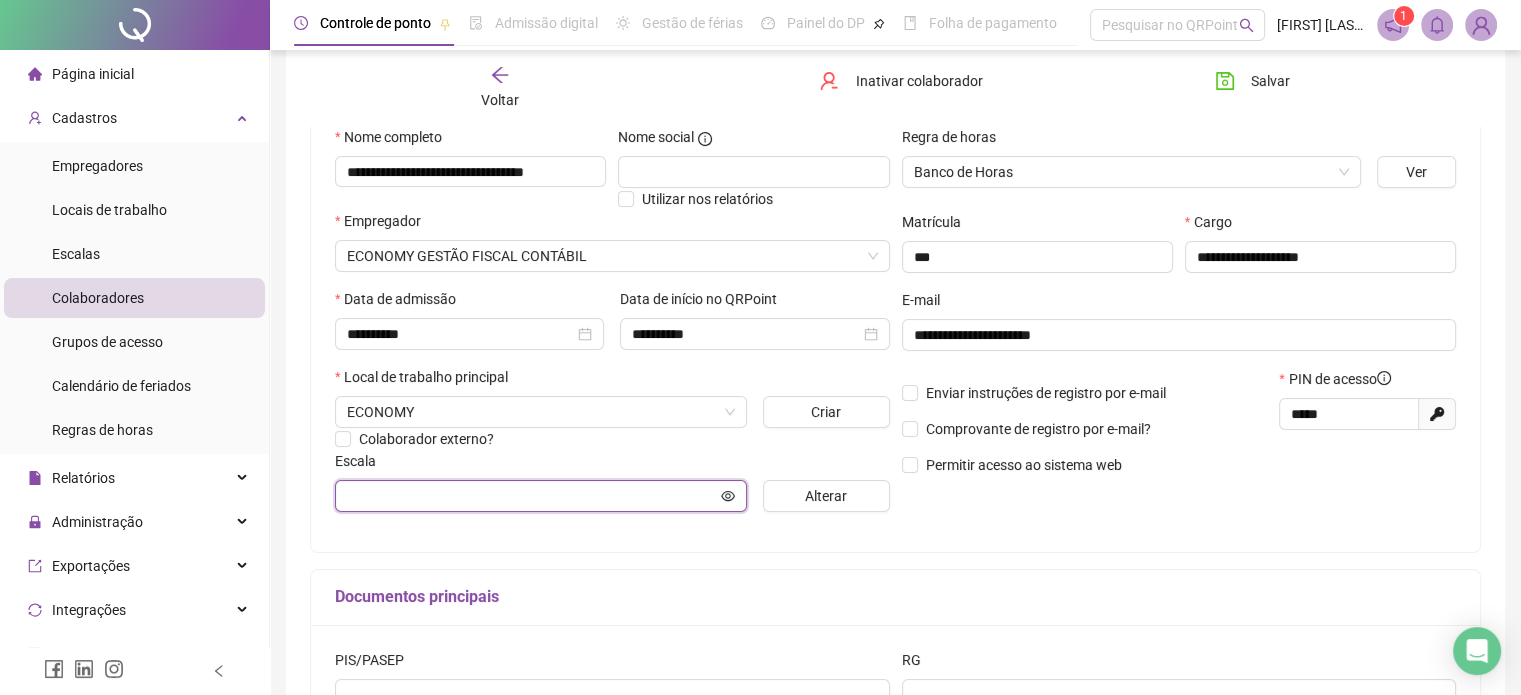 click 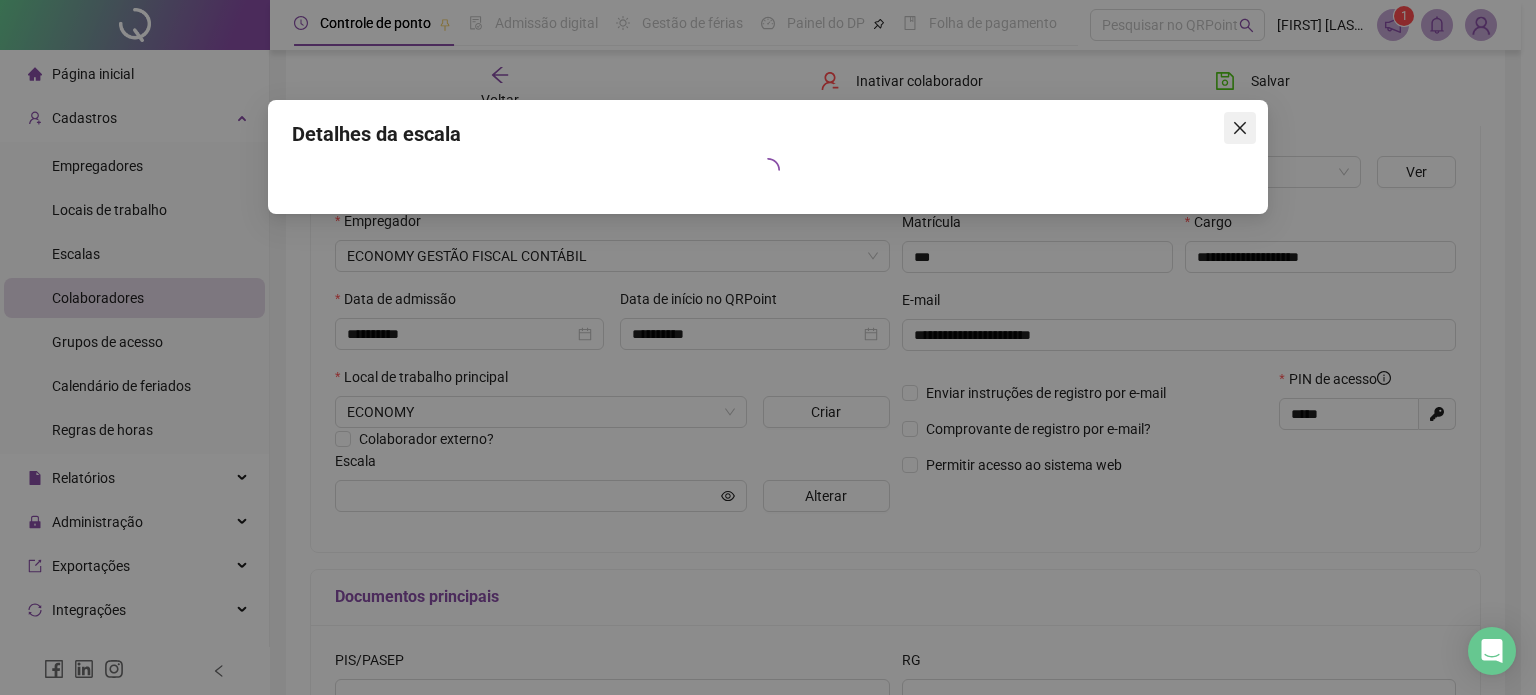 click 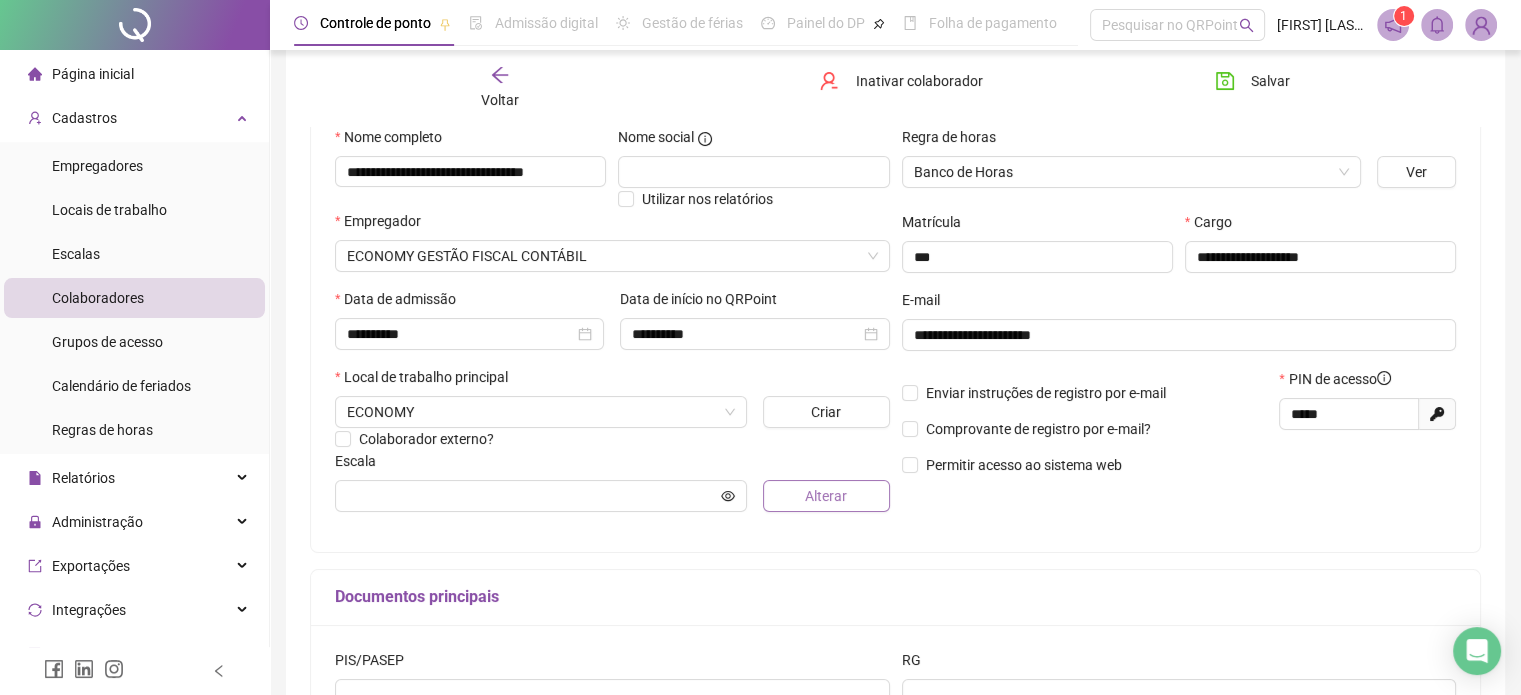 click on "Alterar" at bounding box center [826, 496] 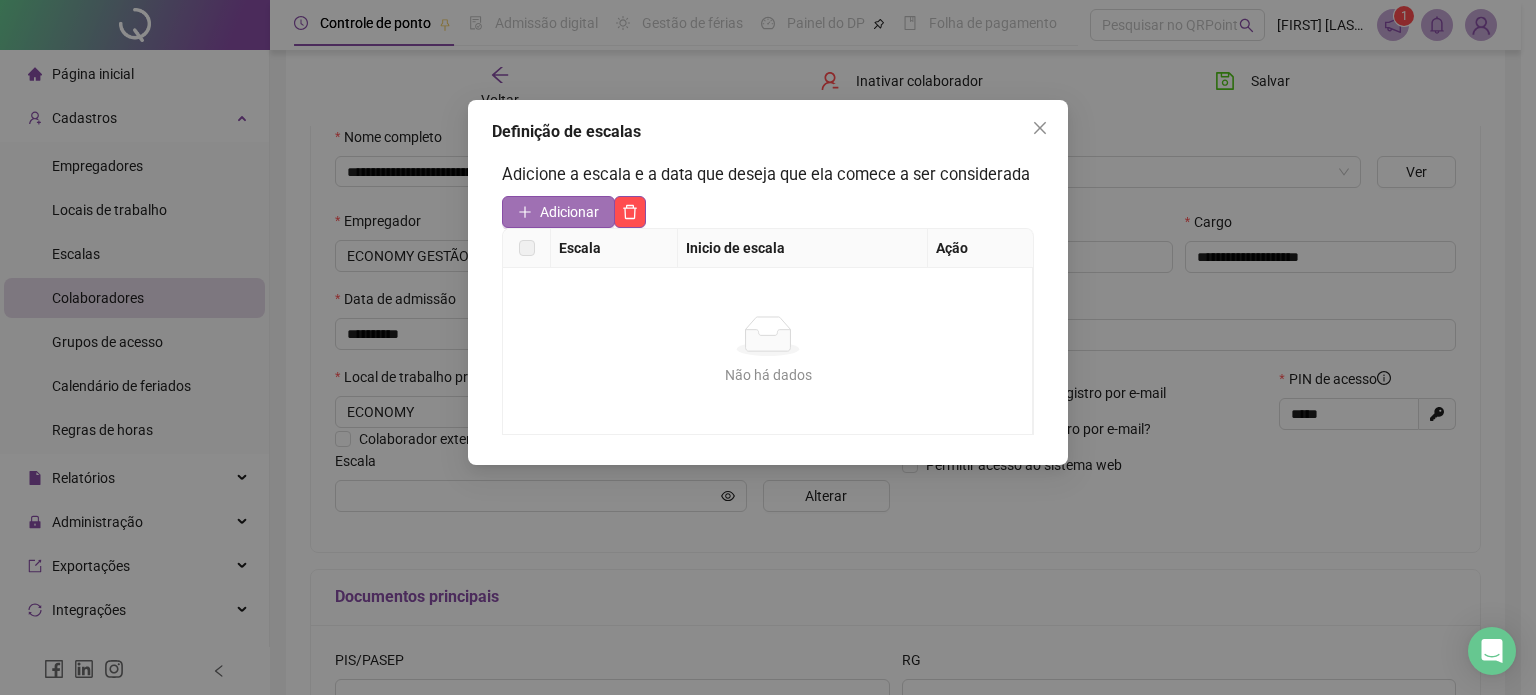 click on "Adicionar" at bounding box center (569, 212) 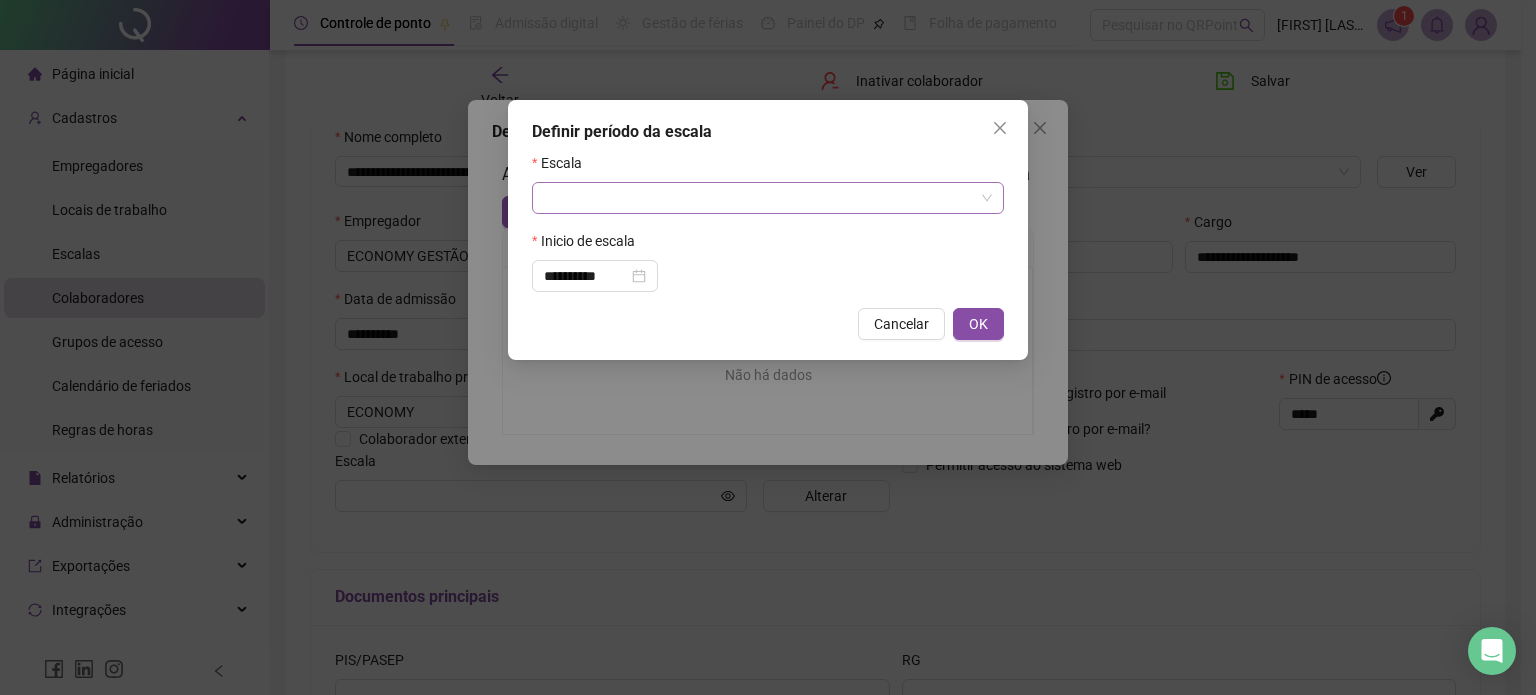 click at bounding box center [768, 198] 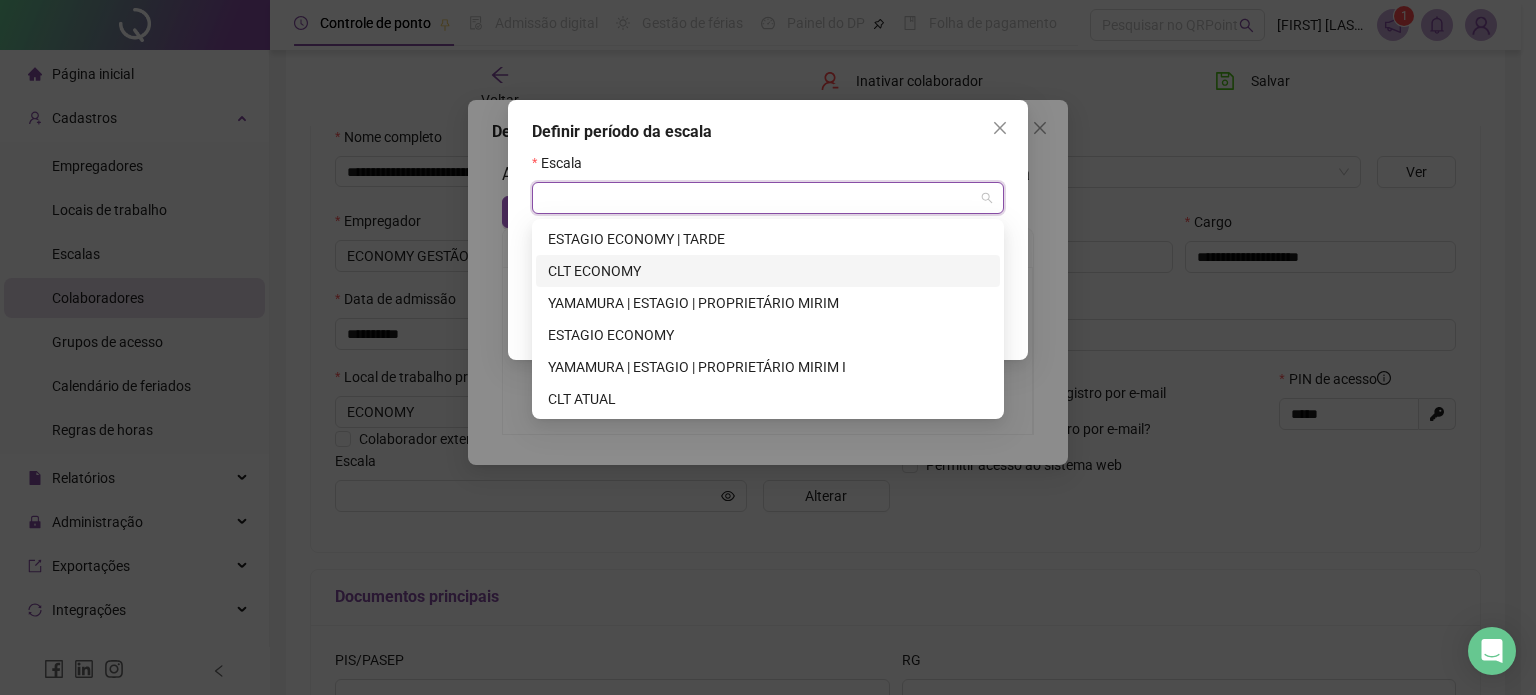 click on "CLT ECONOMY" at bounding box center (768, 271) 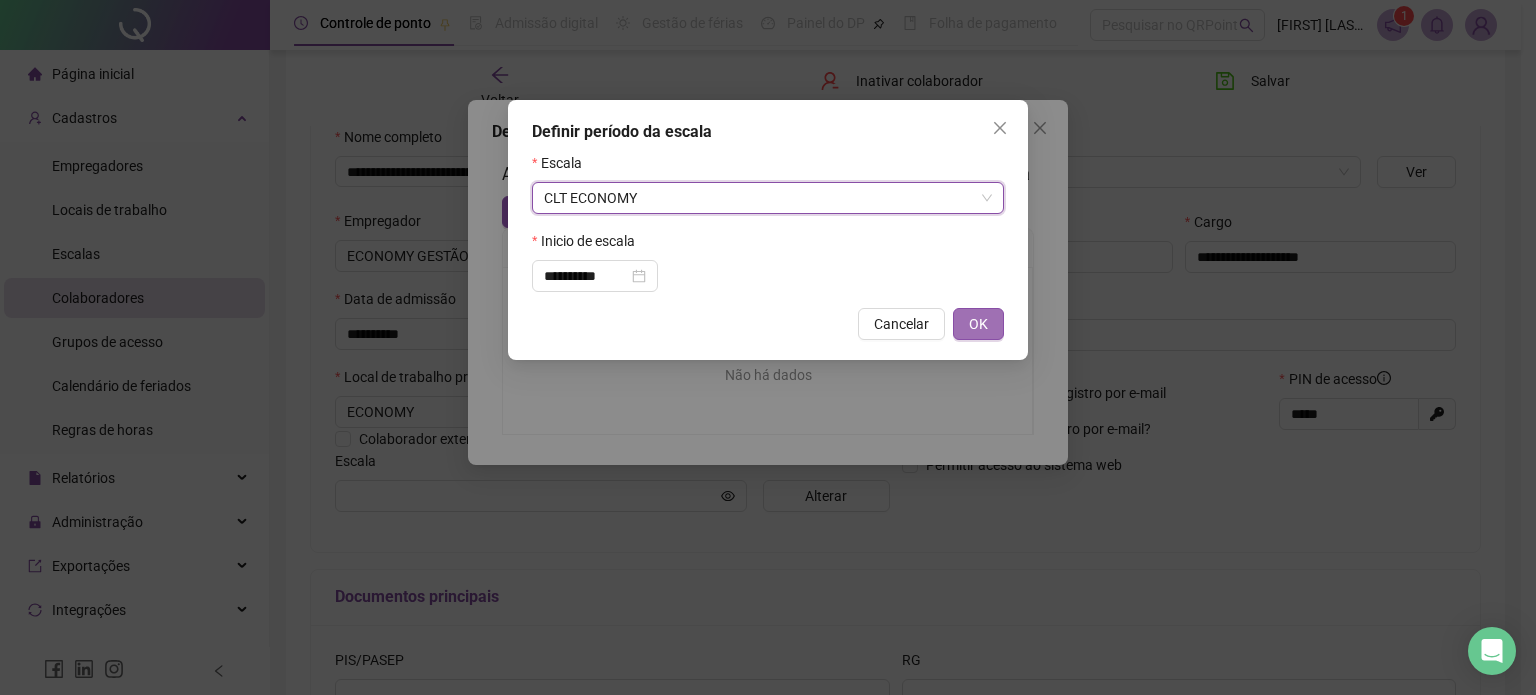 click on "OK" at bounding box center [978, 324] 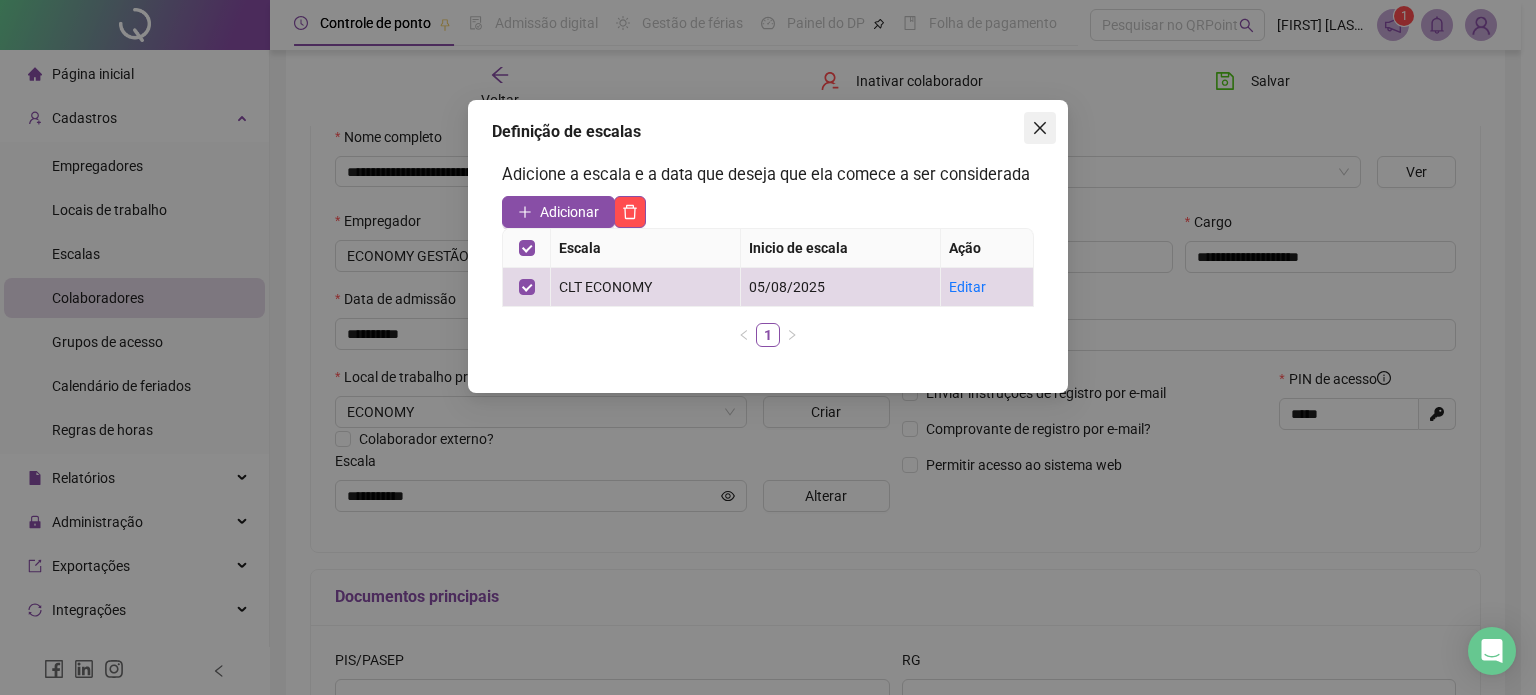 click 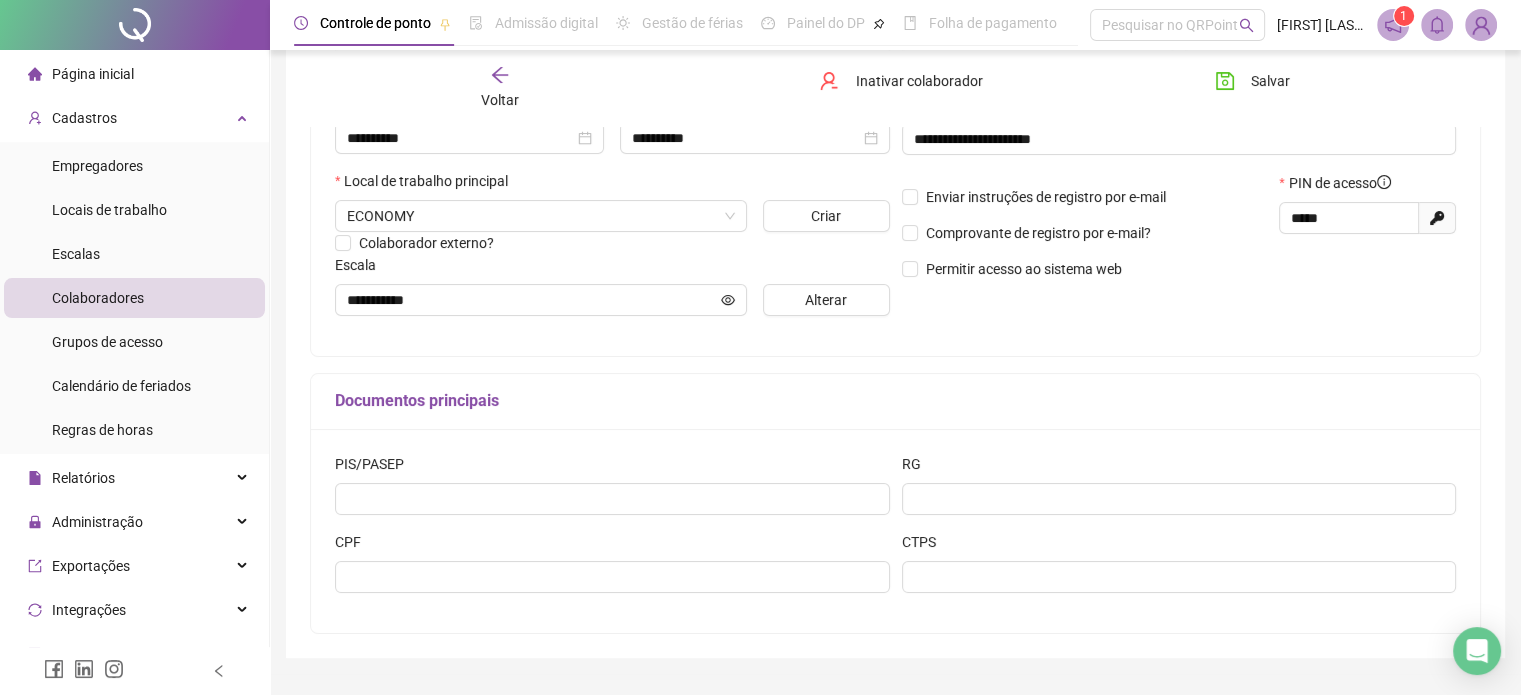 scroll, scrollTop: 400, scrollLeft: 0, axis: vertical 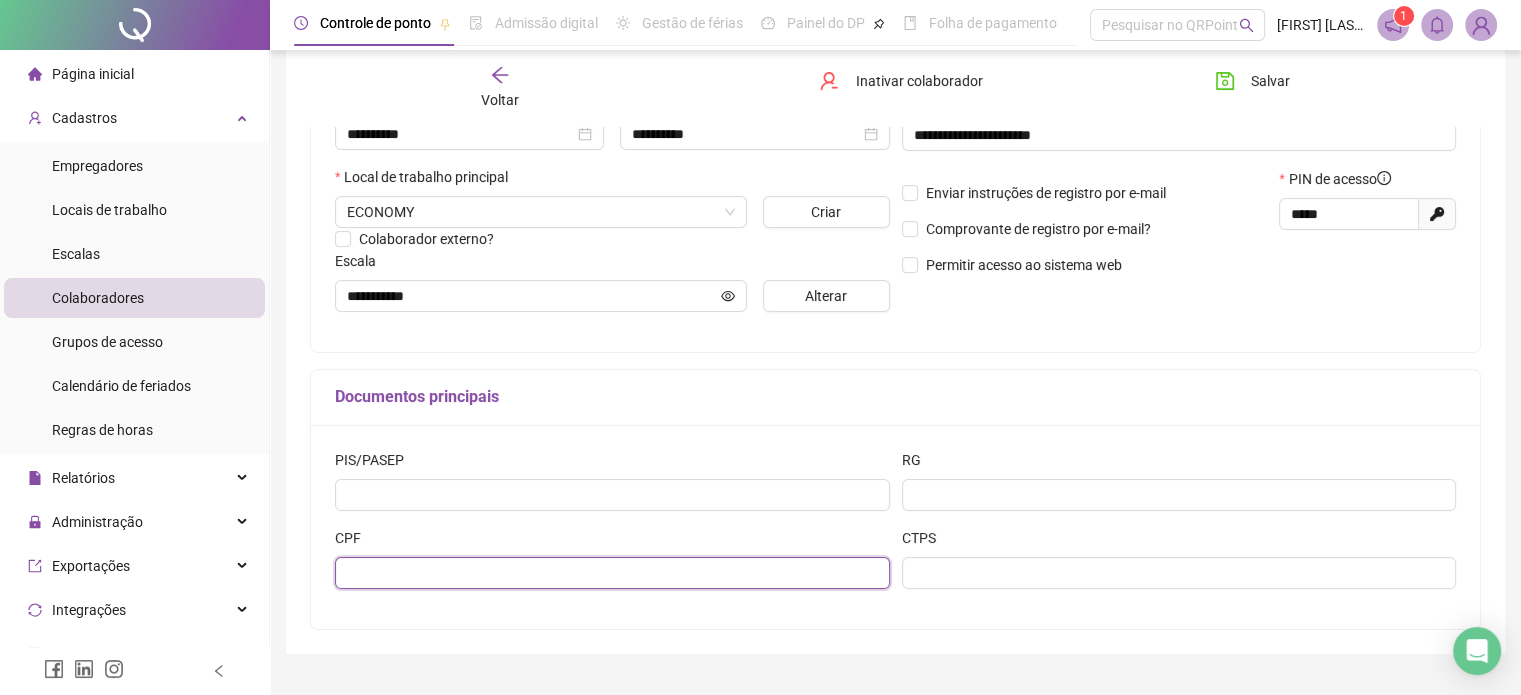 click at bounding box center [612, 573] 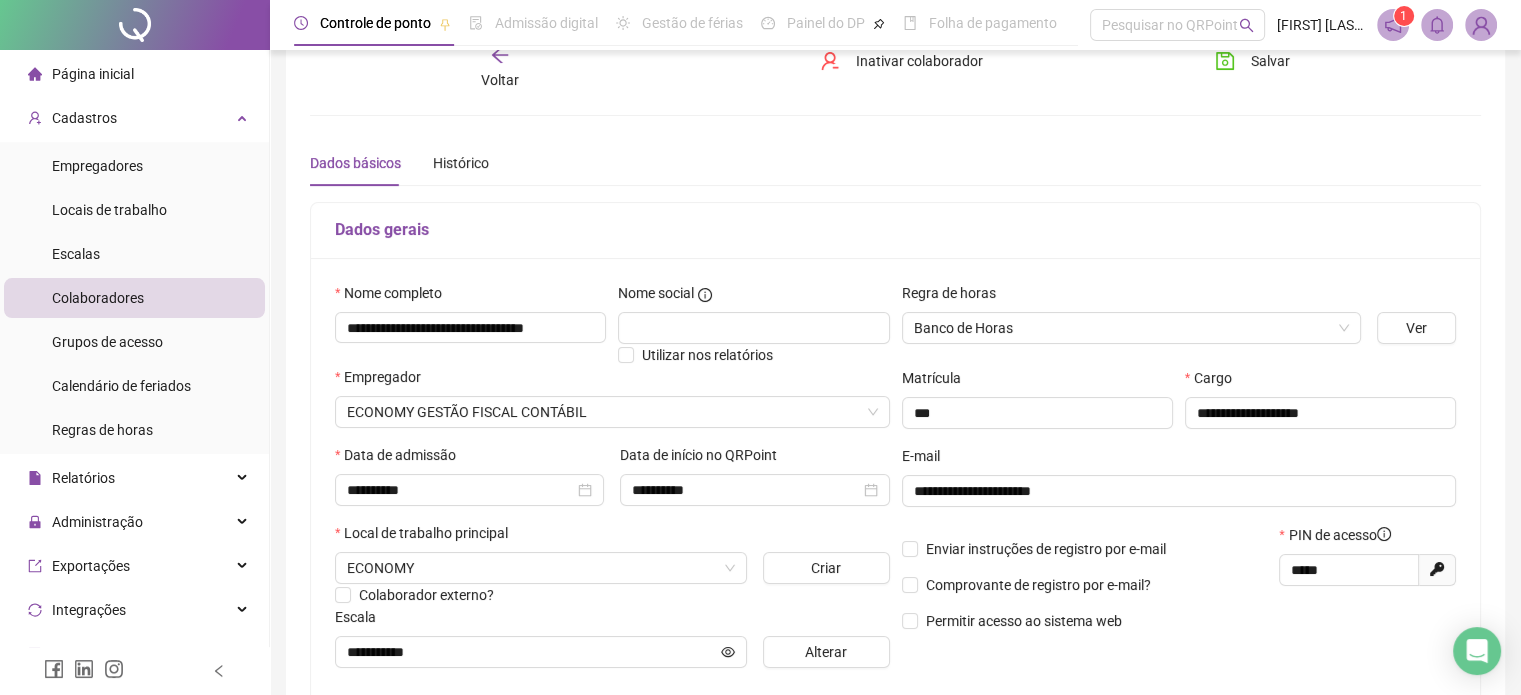scroll, scrollTop: 0, scrollLeft: 0, axis: both 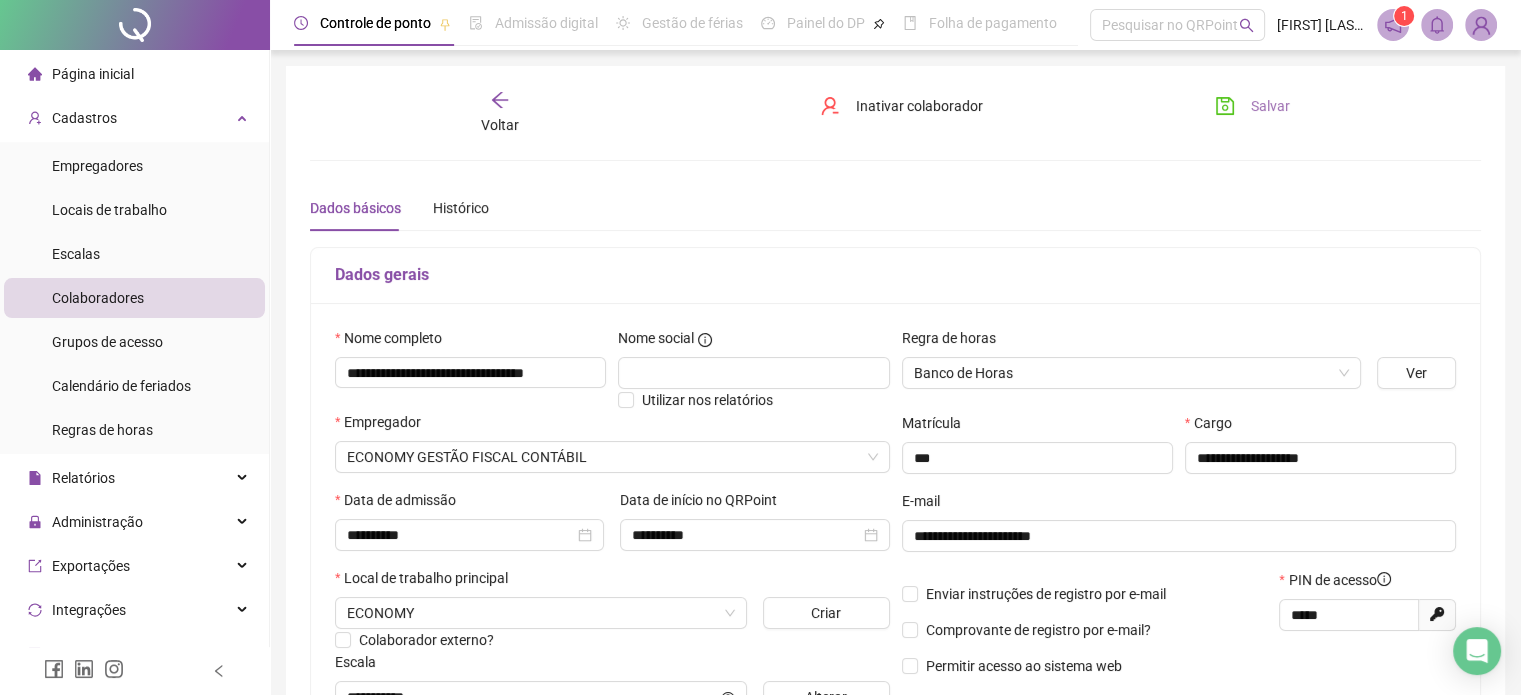 type on "**********" 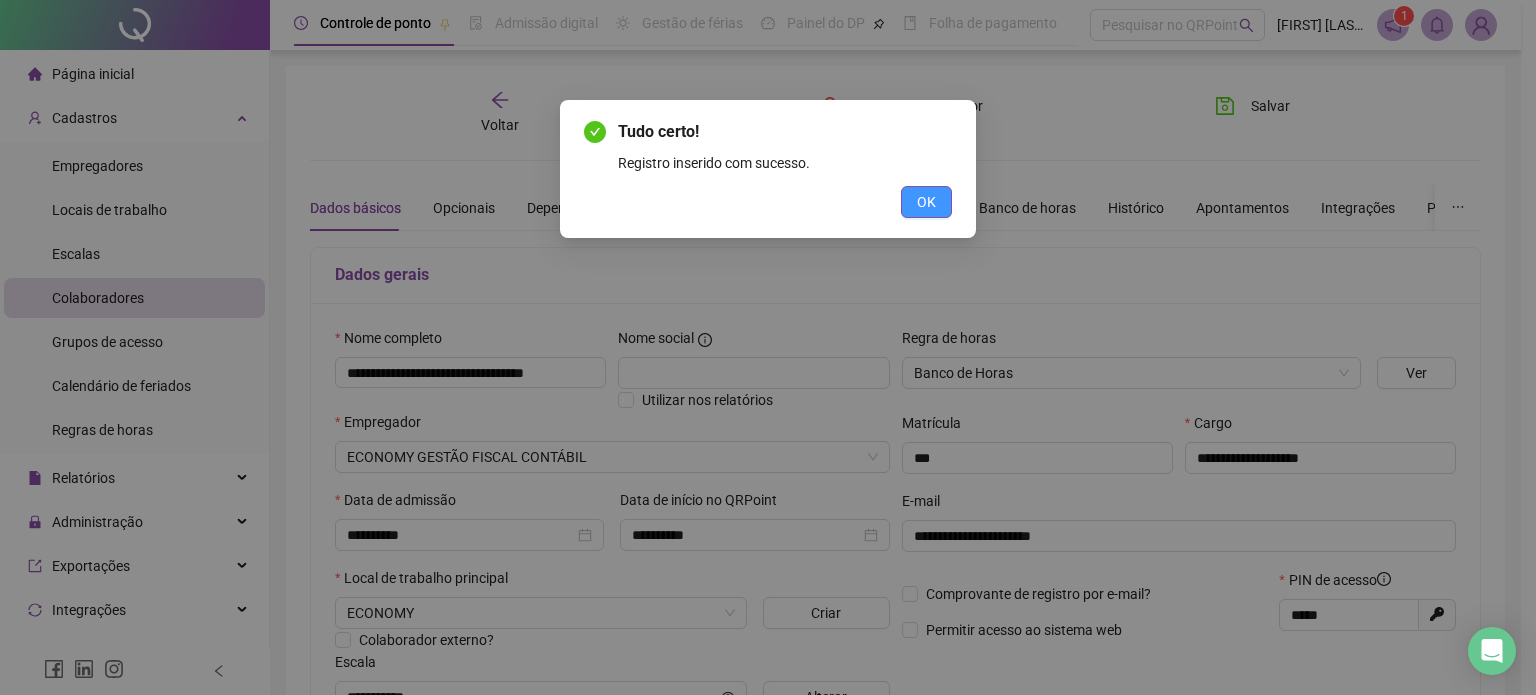 click on "OK" at bounding box center (926, 202) 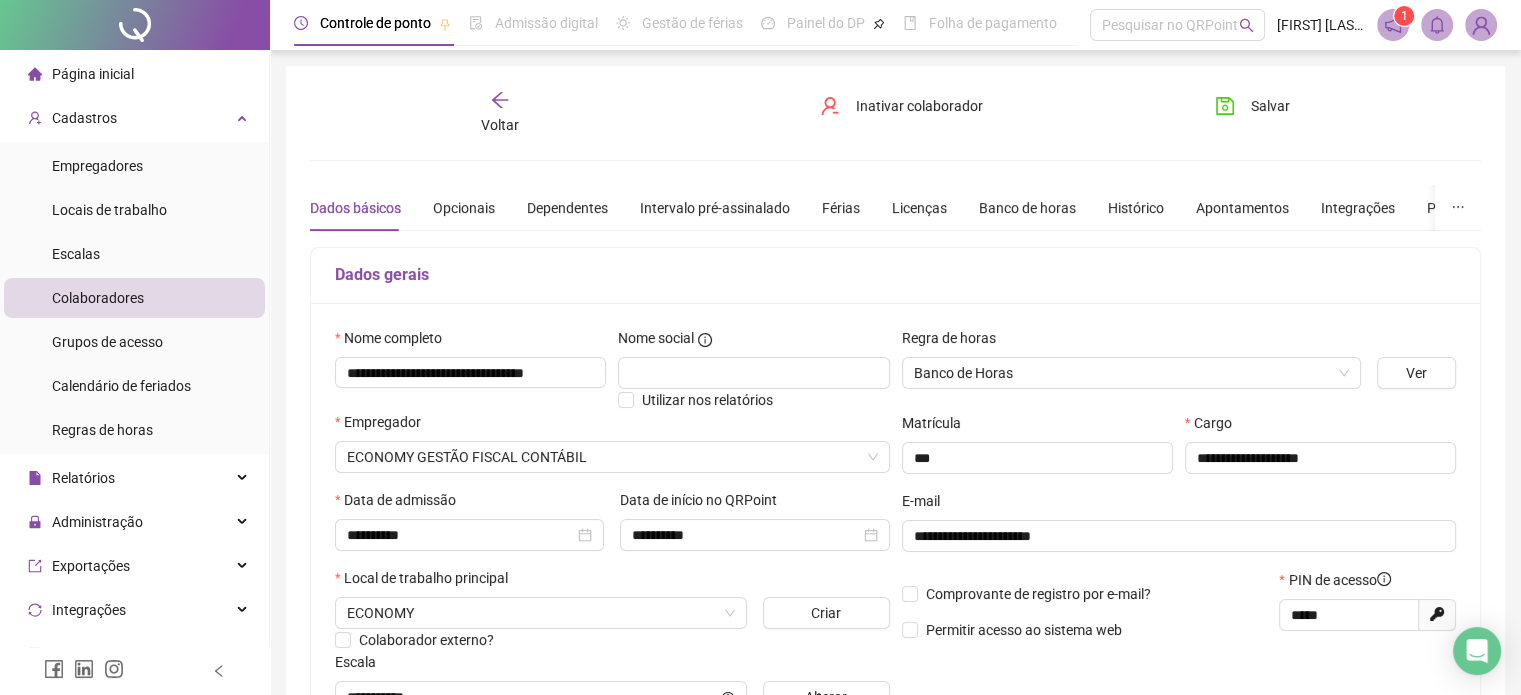 click 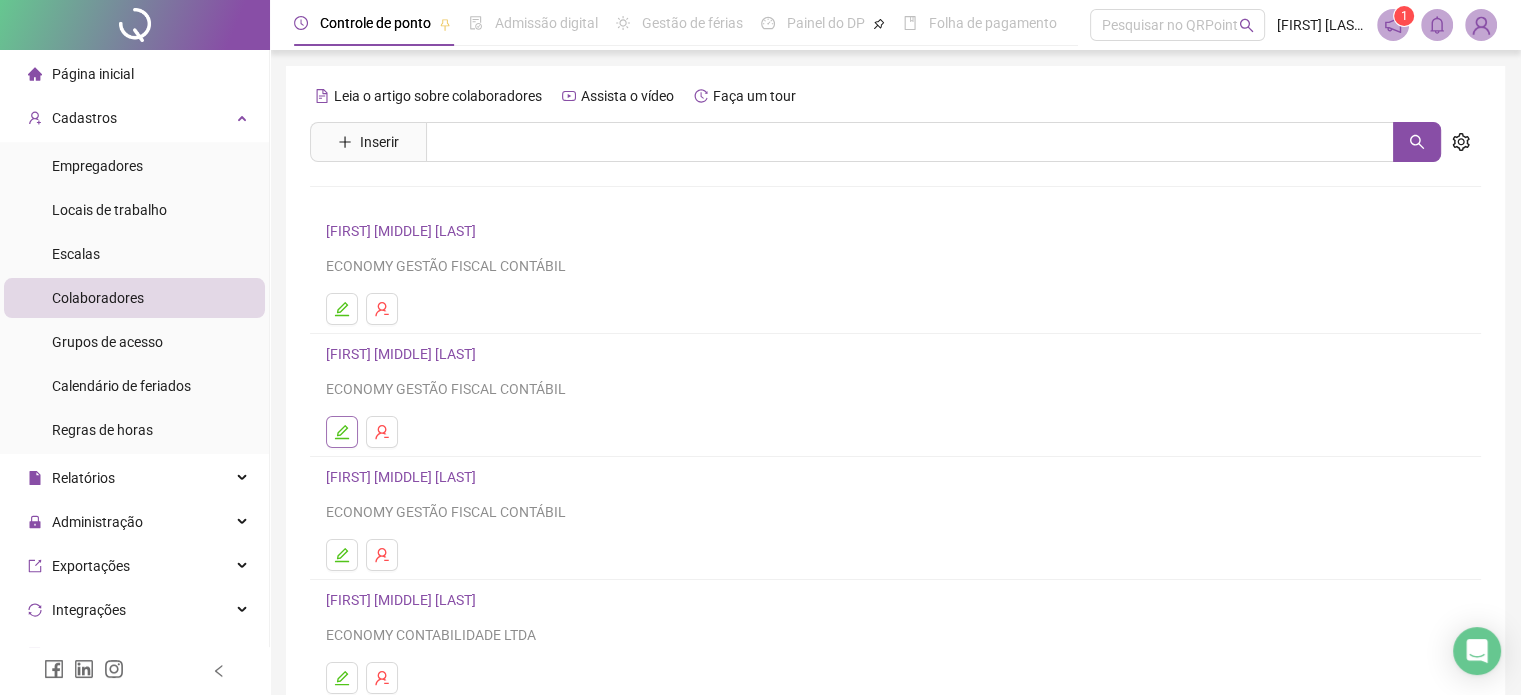 click 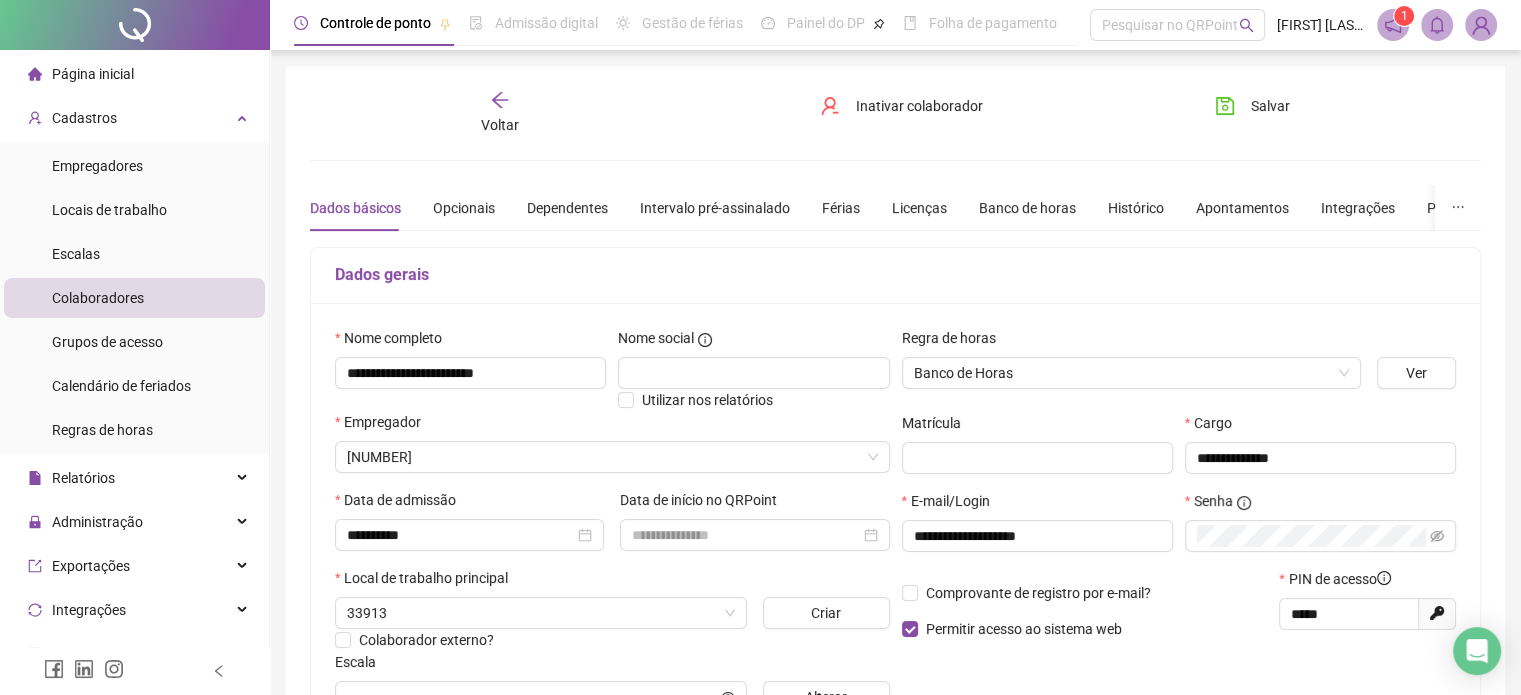 type on "*********" 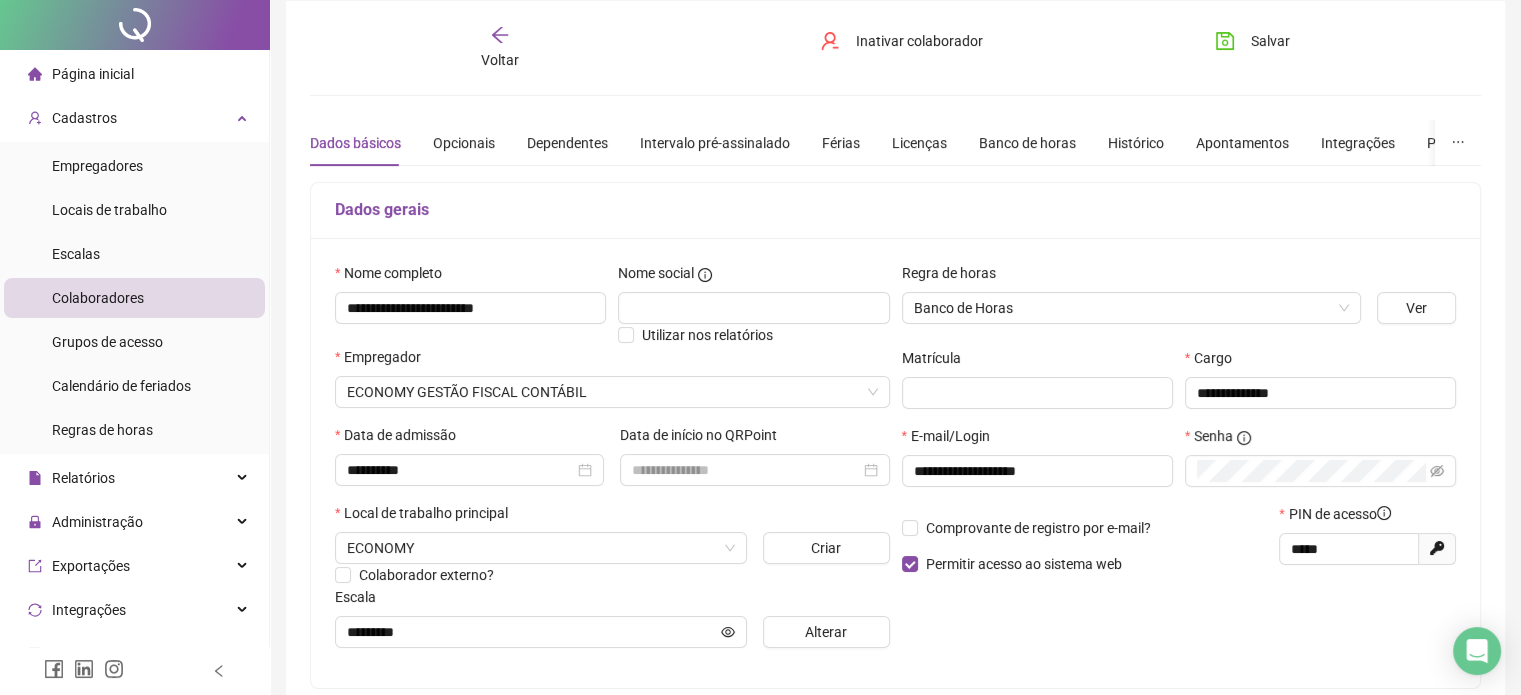scroll, scrollTop: 100, scrollLeft: 0, axis: vertical 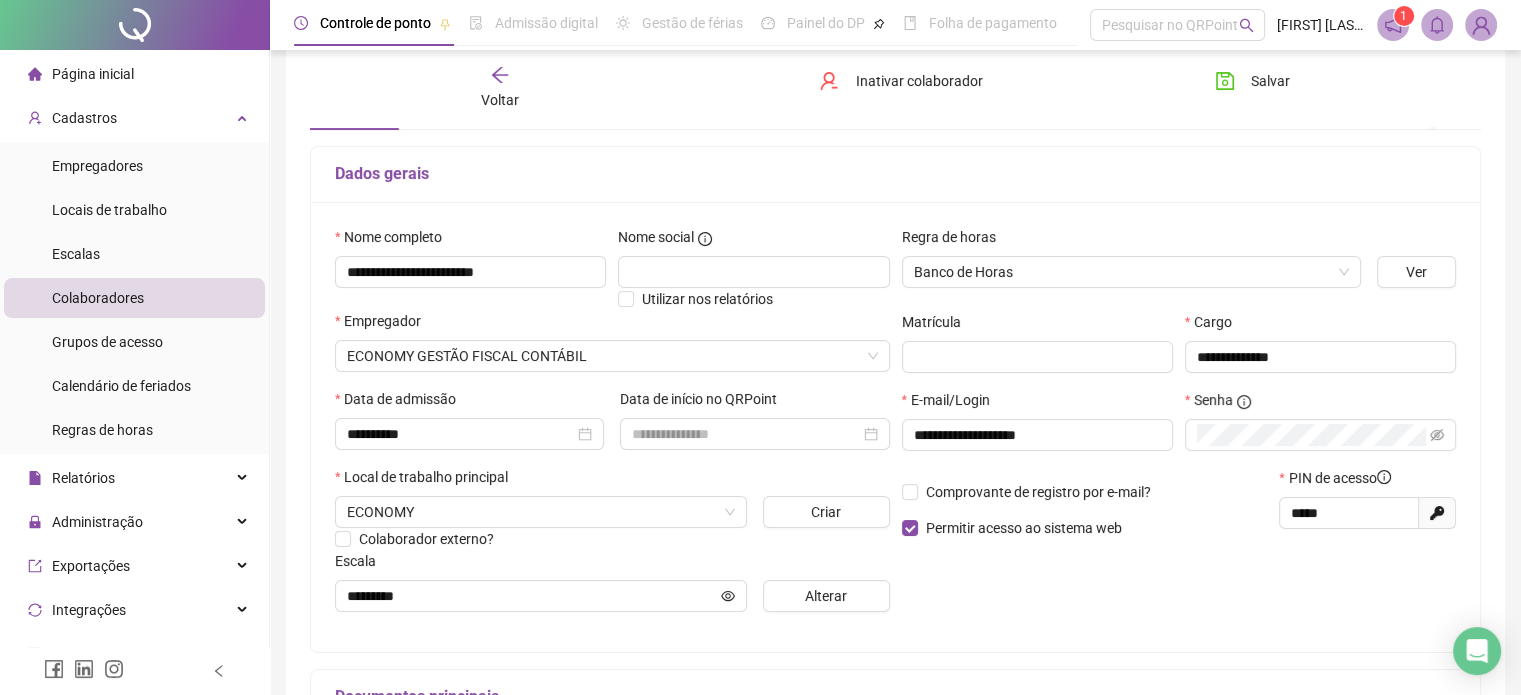click on "Voltar" at bounding box center (500, 100) 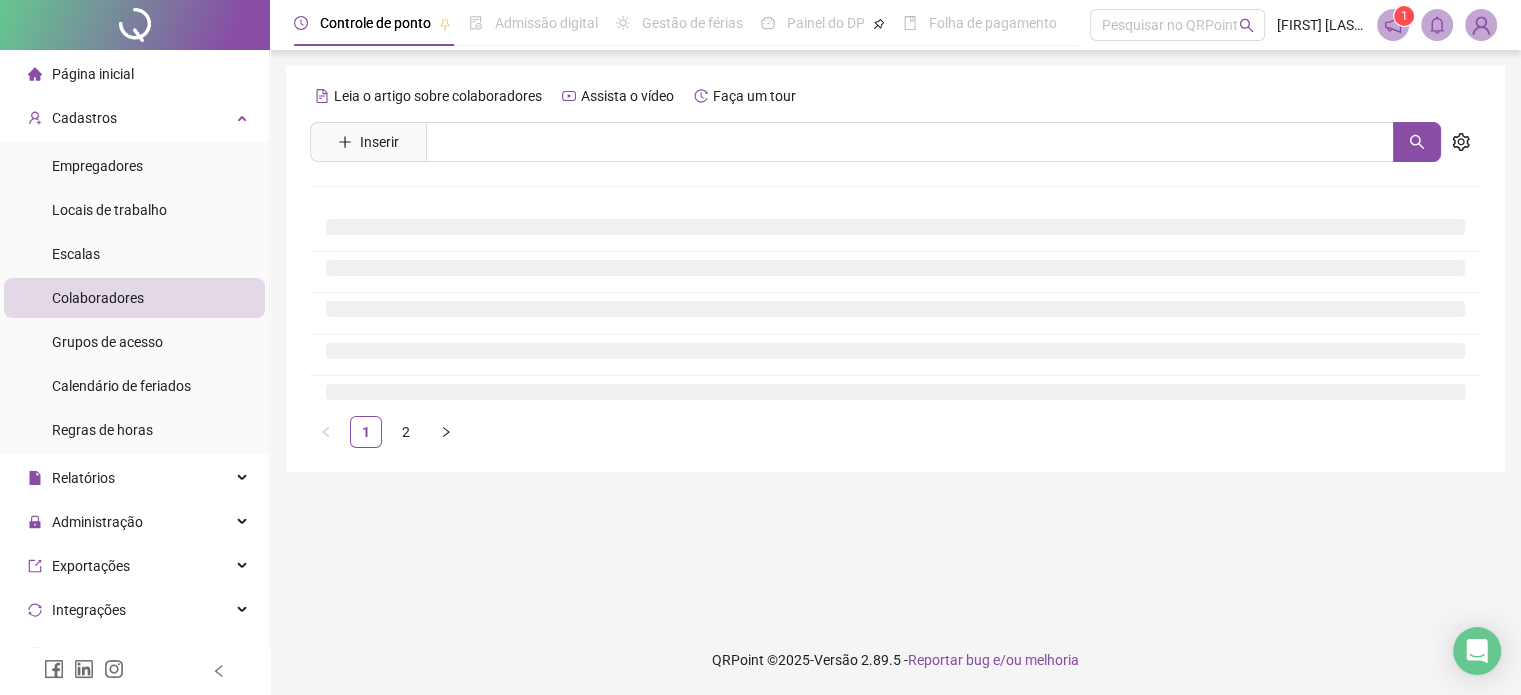 scroll, scrollTop: 0, scrollLeft: 0, axis: both 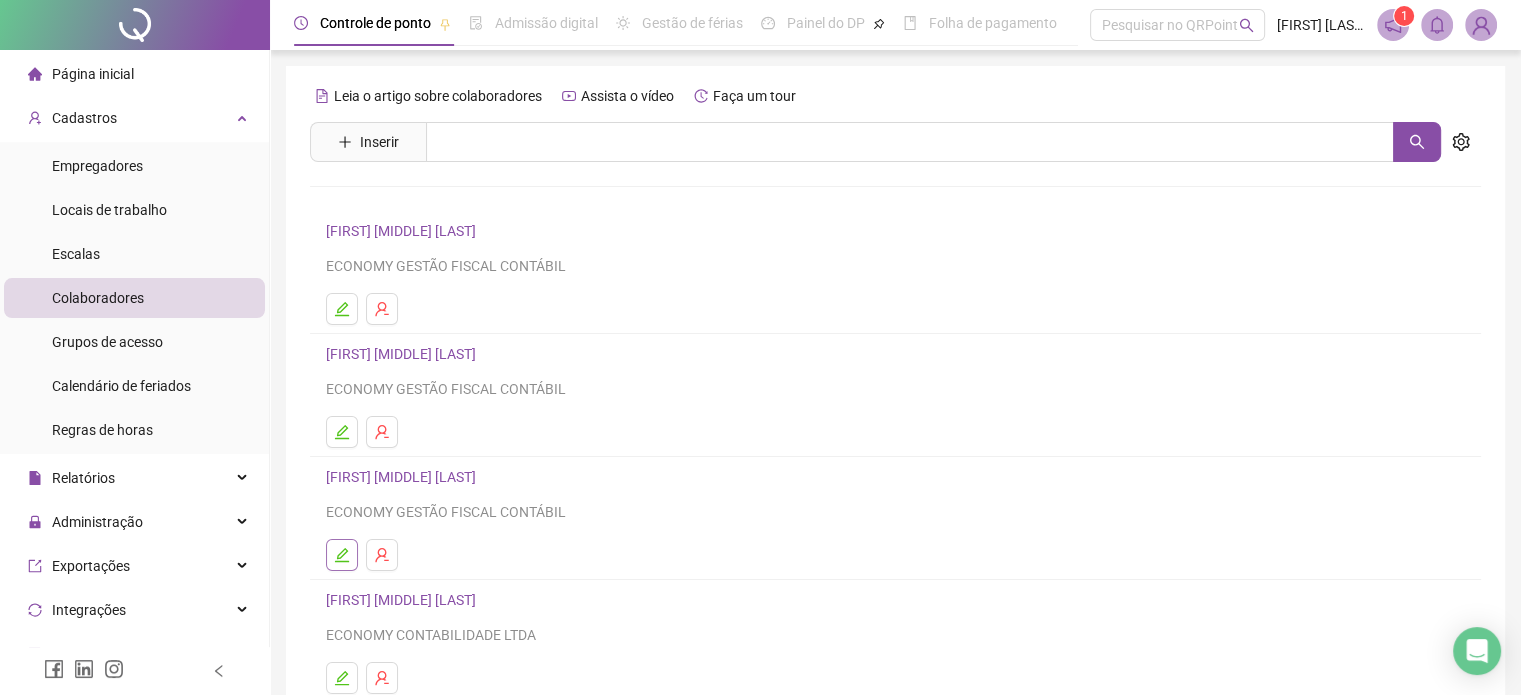 click 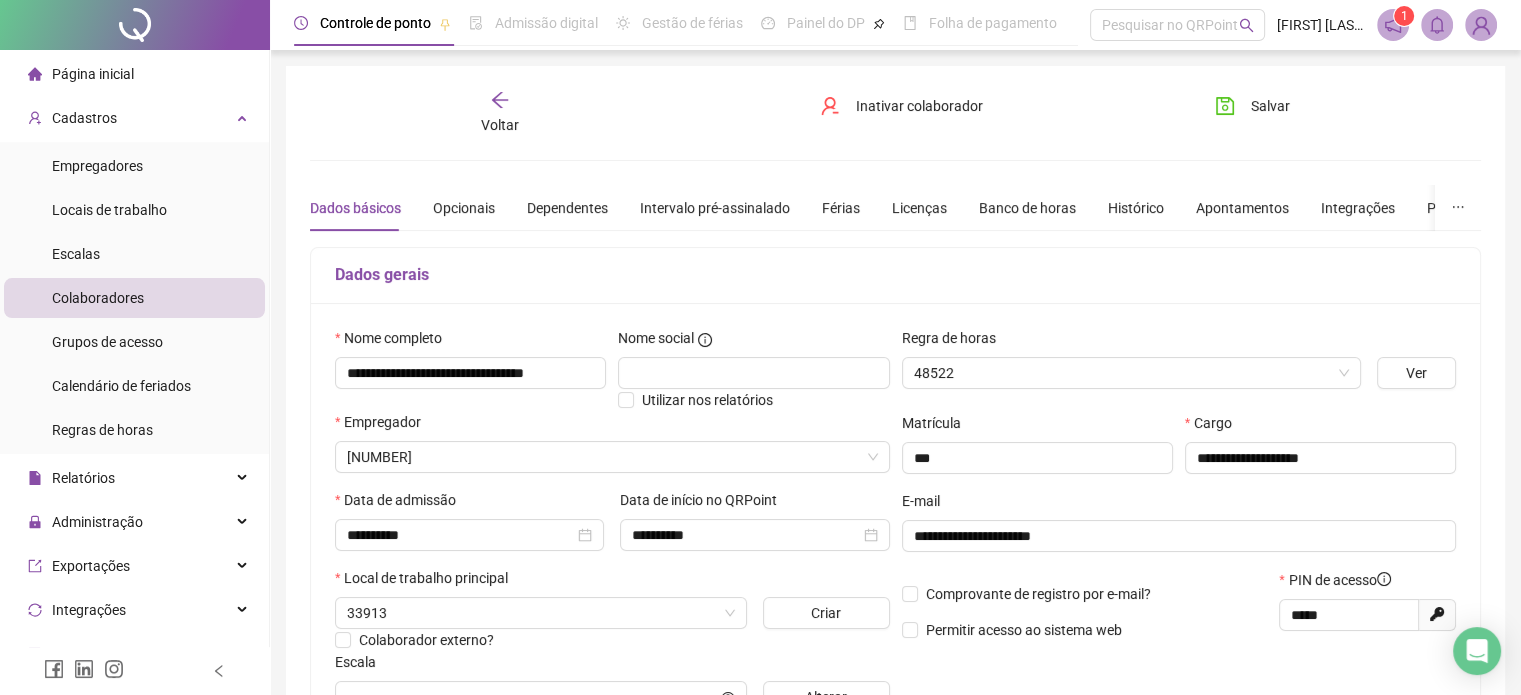 type on "**********" 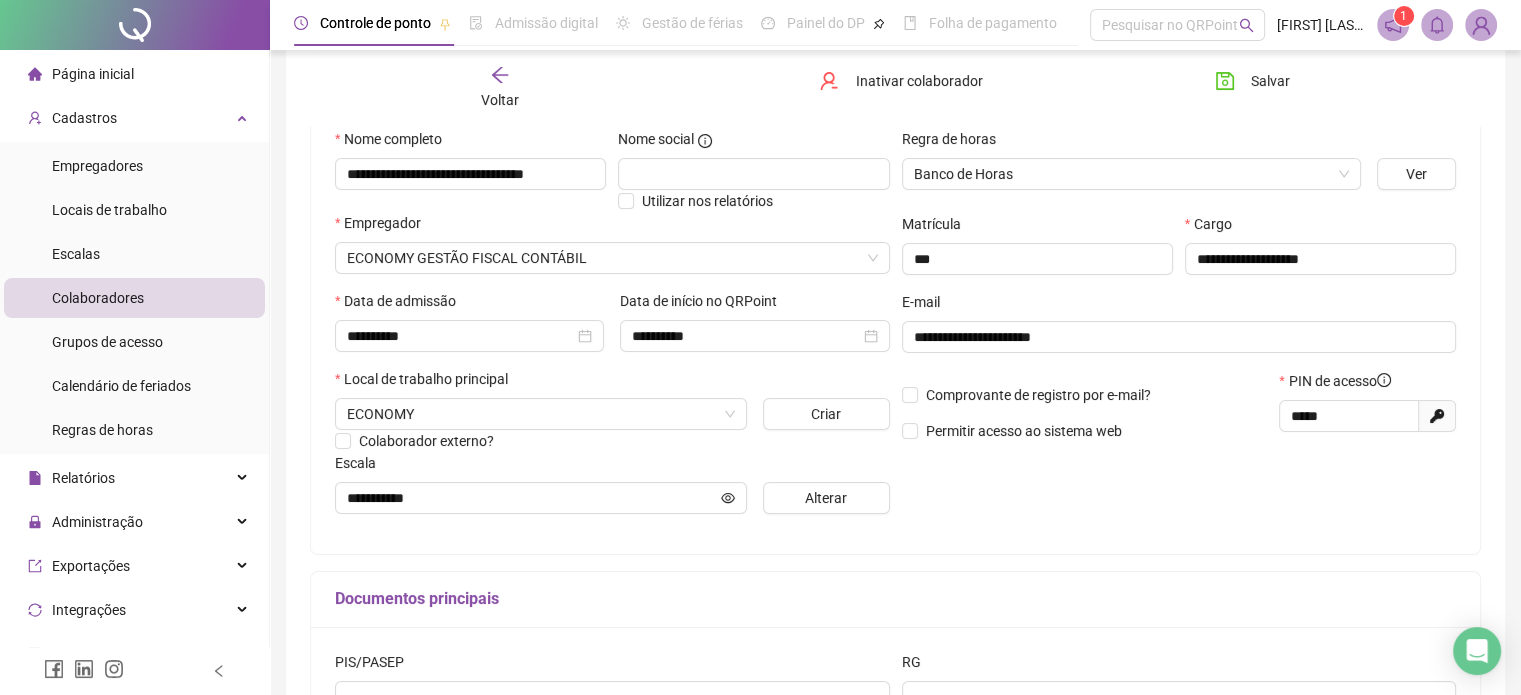 scroll, scrollTop: 200, scrollLeft: 0, axis: vertical 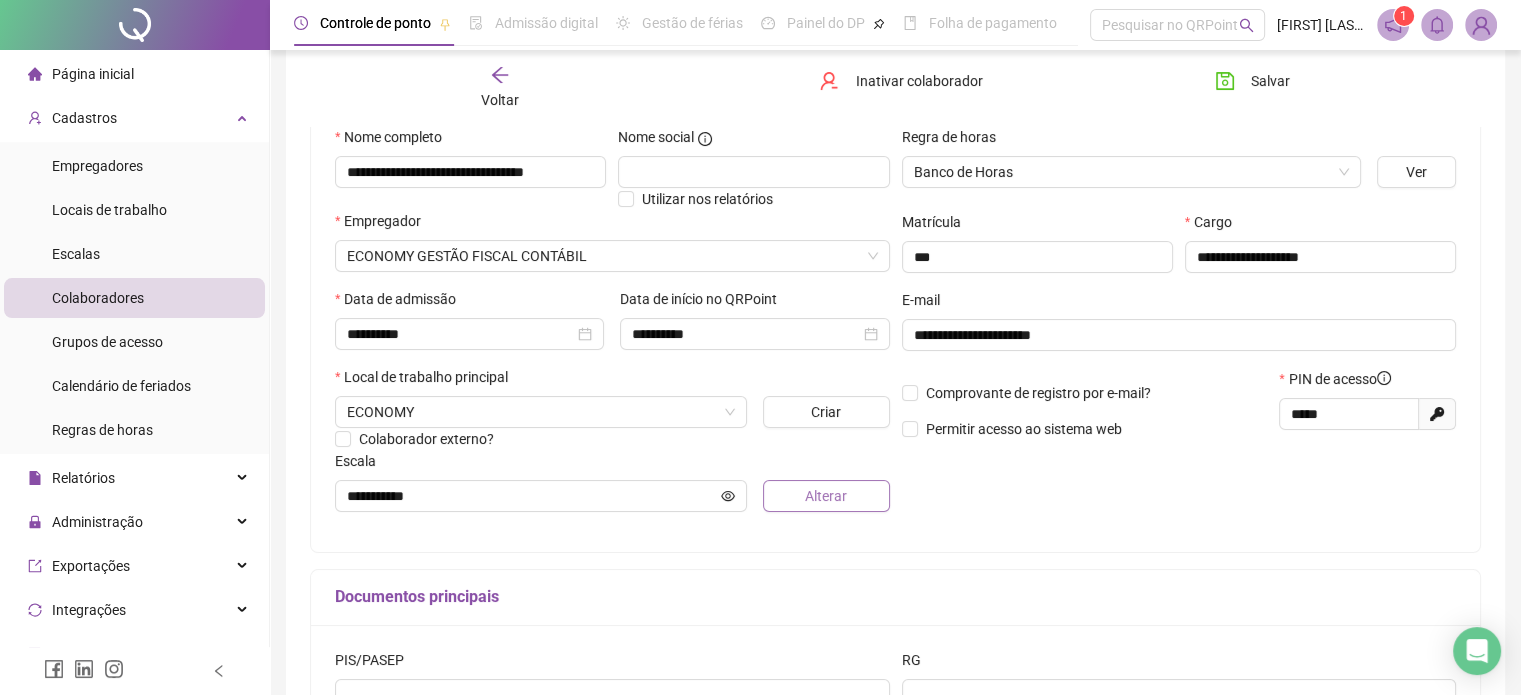 click on "Alterar" at bounding box center [826, 496] 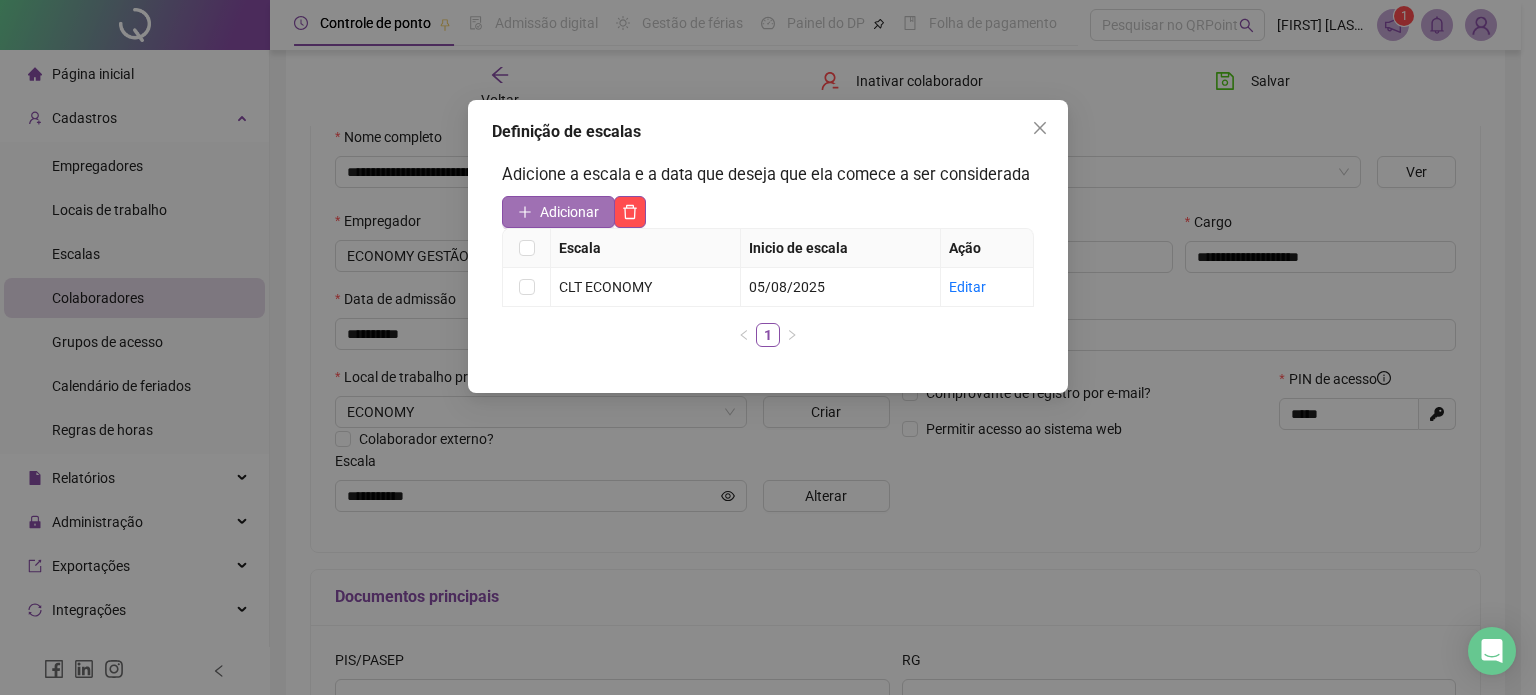 click on "Adicionar" at bounding box center (569, 212) 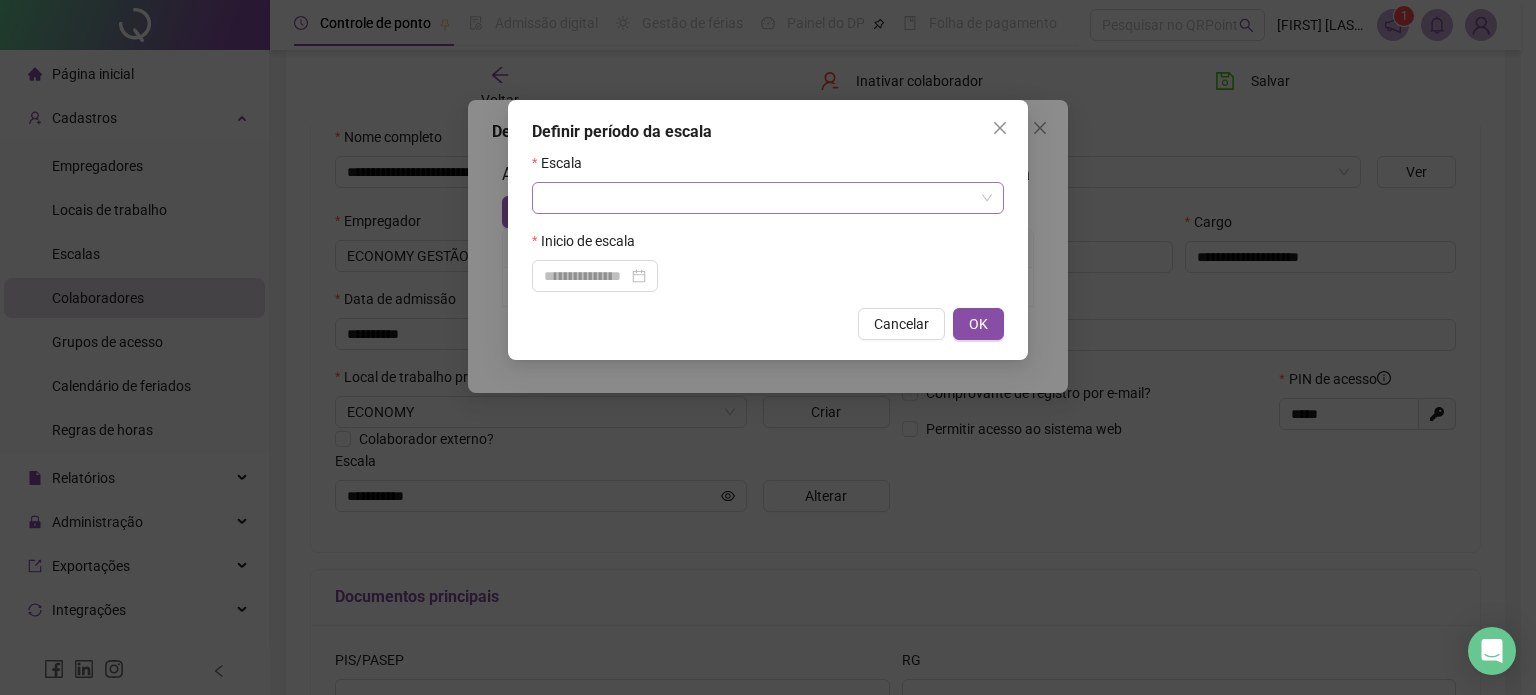click at bounding box center [768, 198] 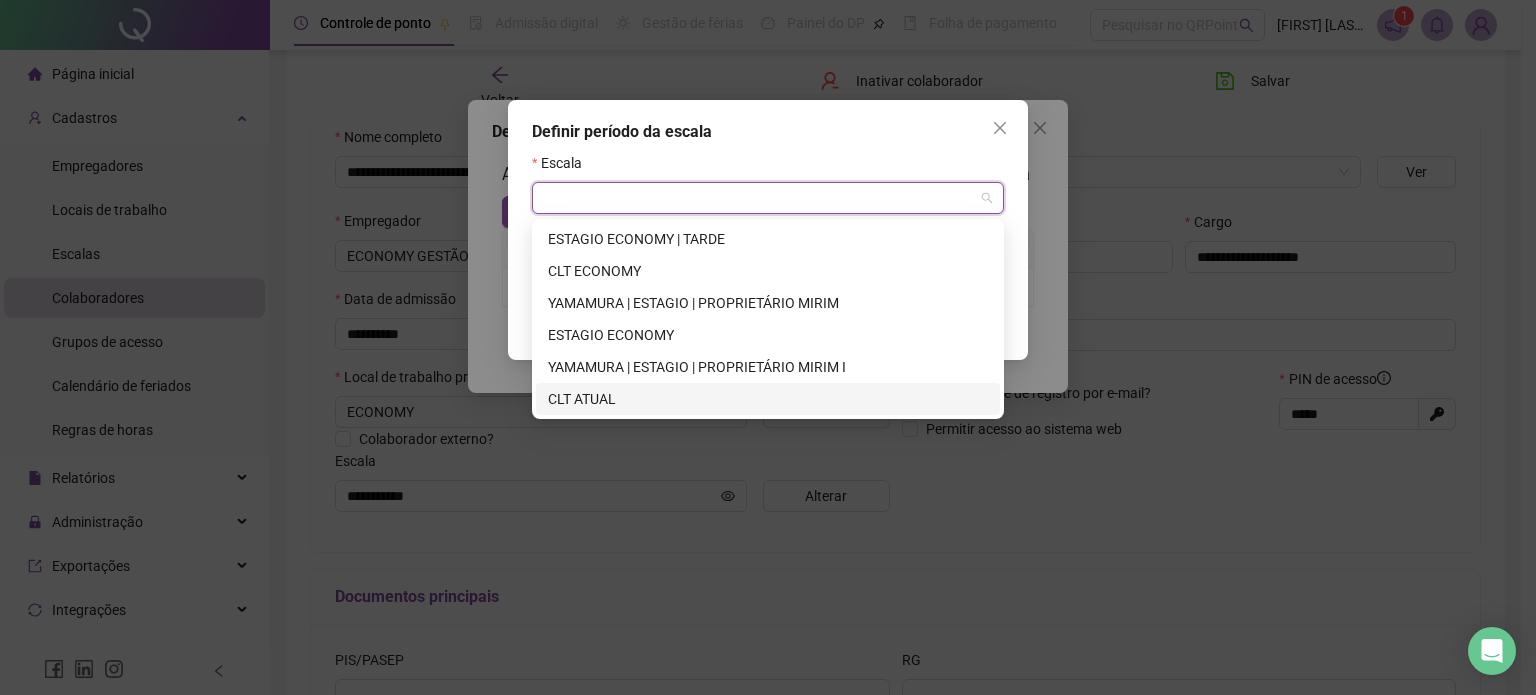 click on "CLT ATUAL" at bounding box center [768, 399] 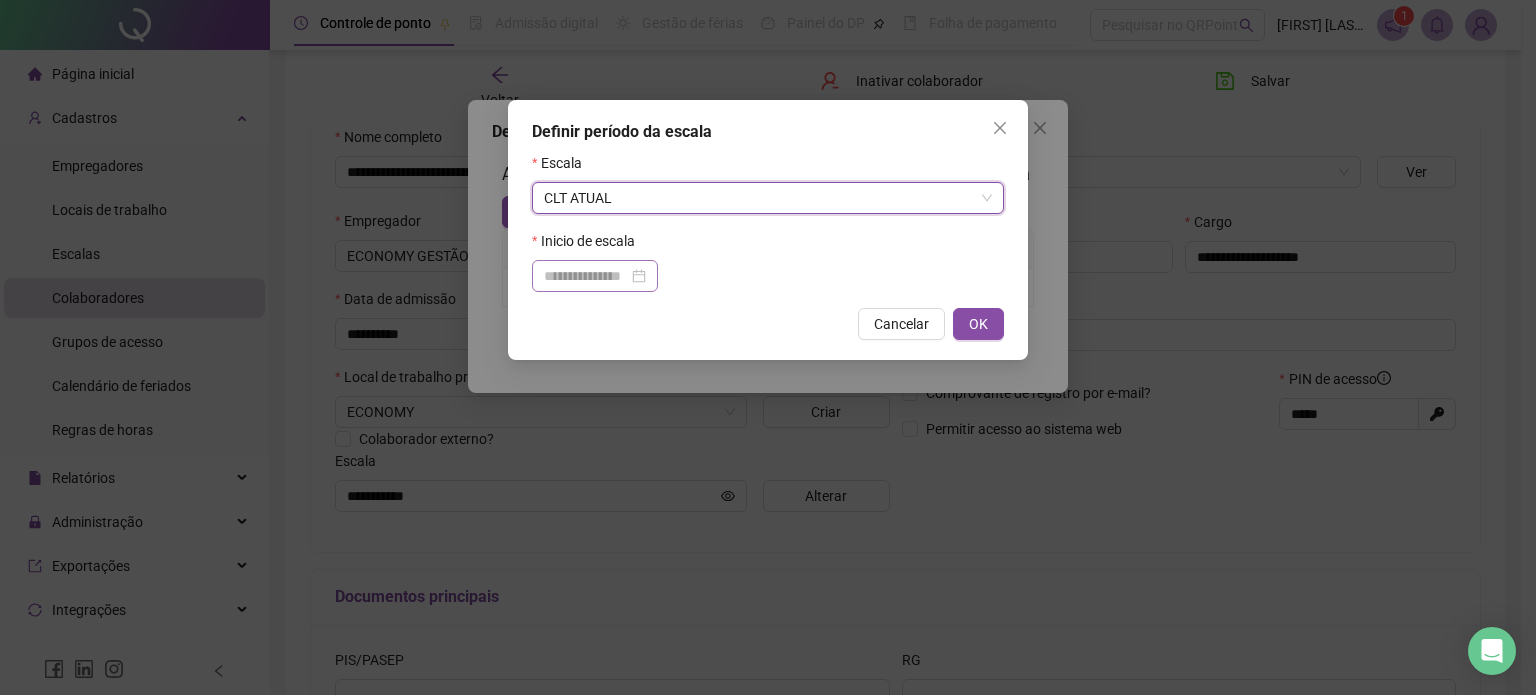 click at bounding box center [595, 276] 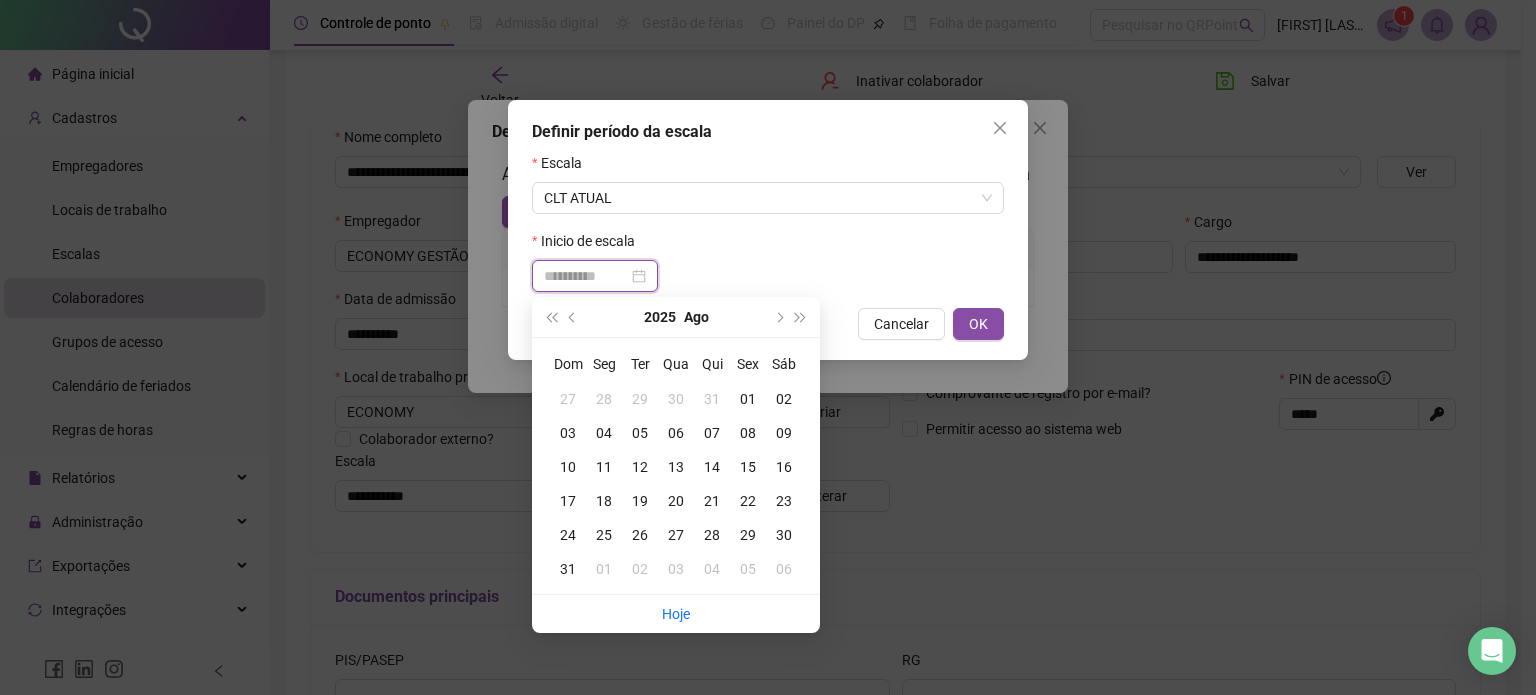 type on "**********" 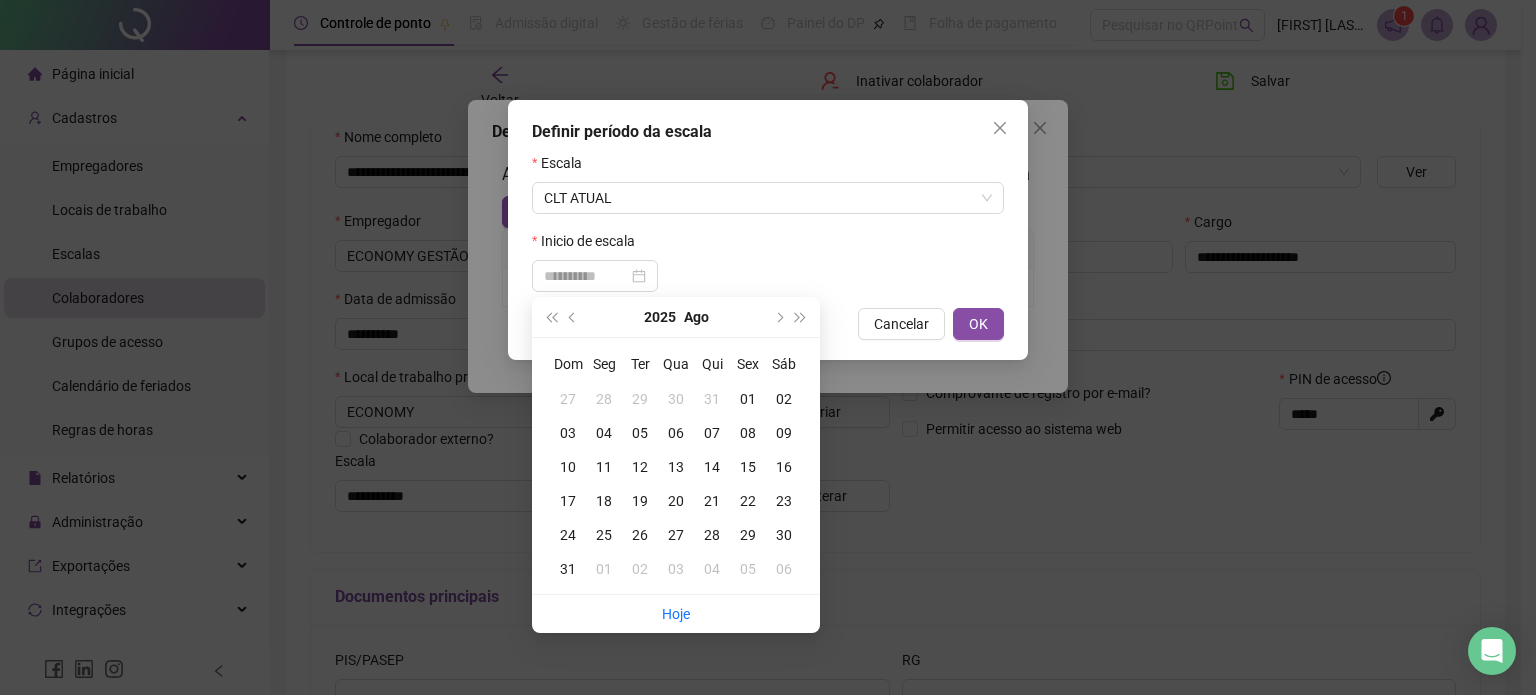 click on "05" at bounding box center (640, 433) 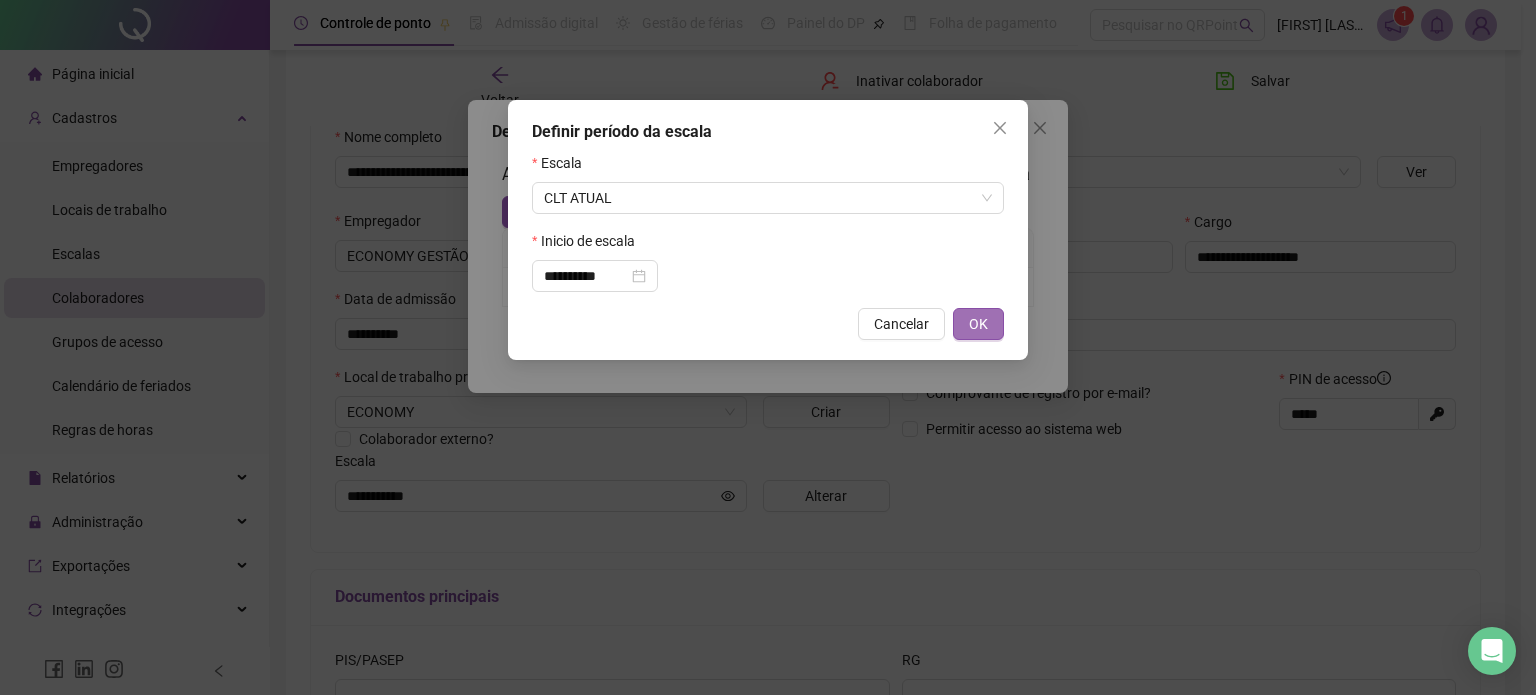 click on "OK" at bounding box center [978, 324] 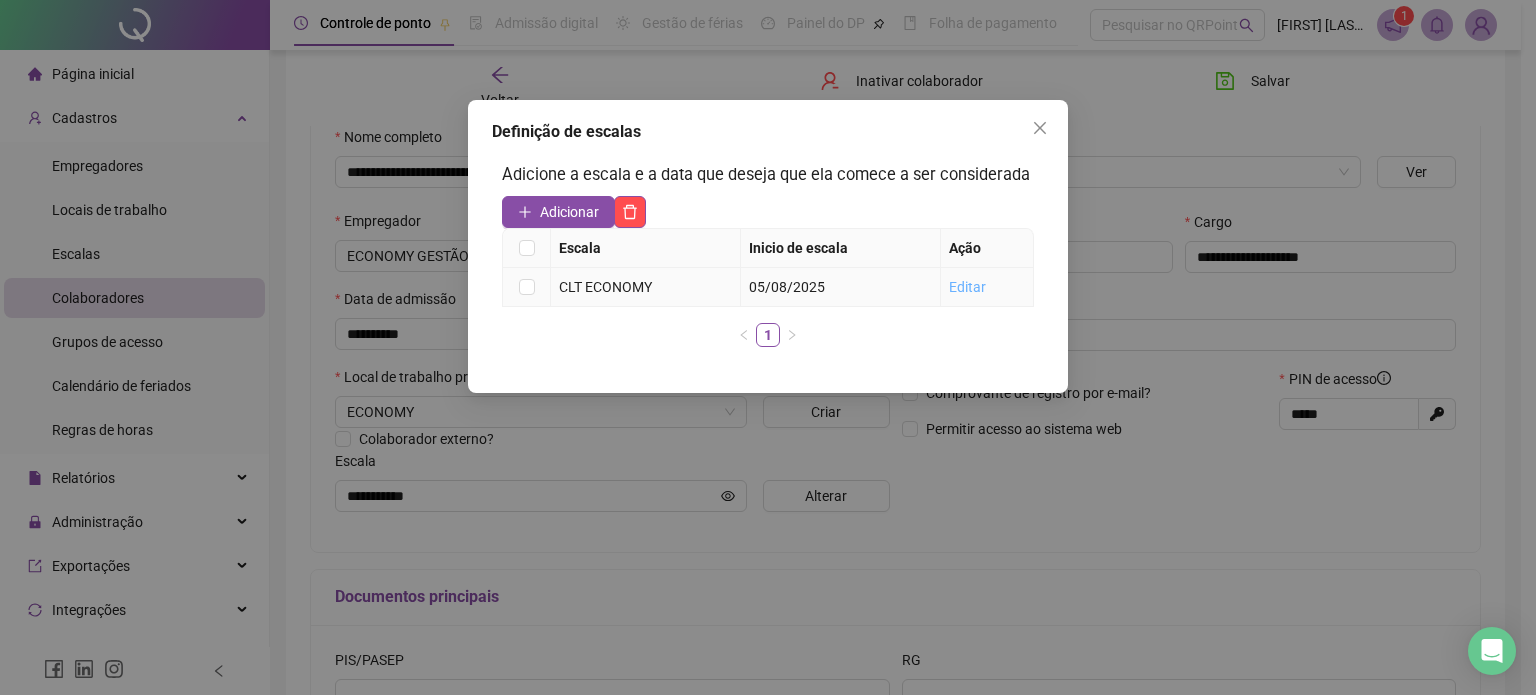 click on "Editar" at bounding box center [967, 287] 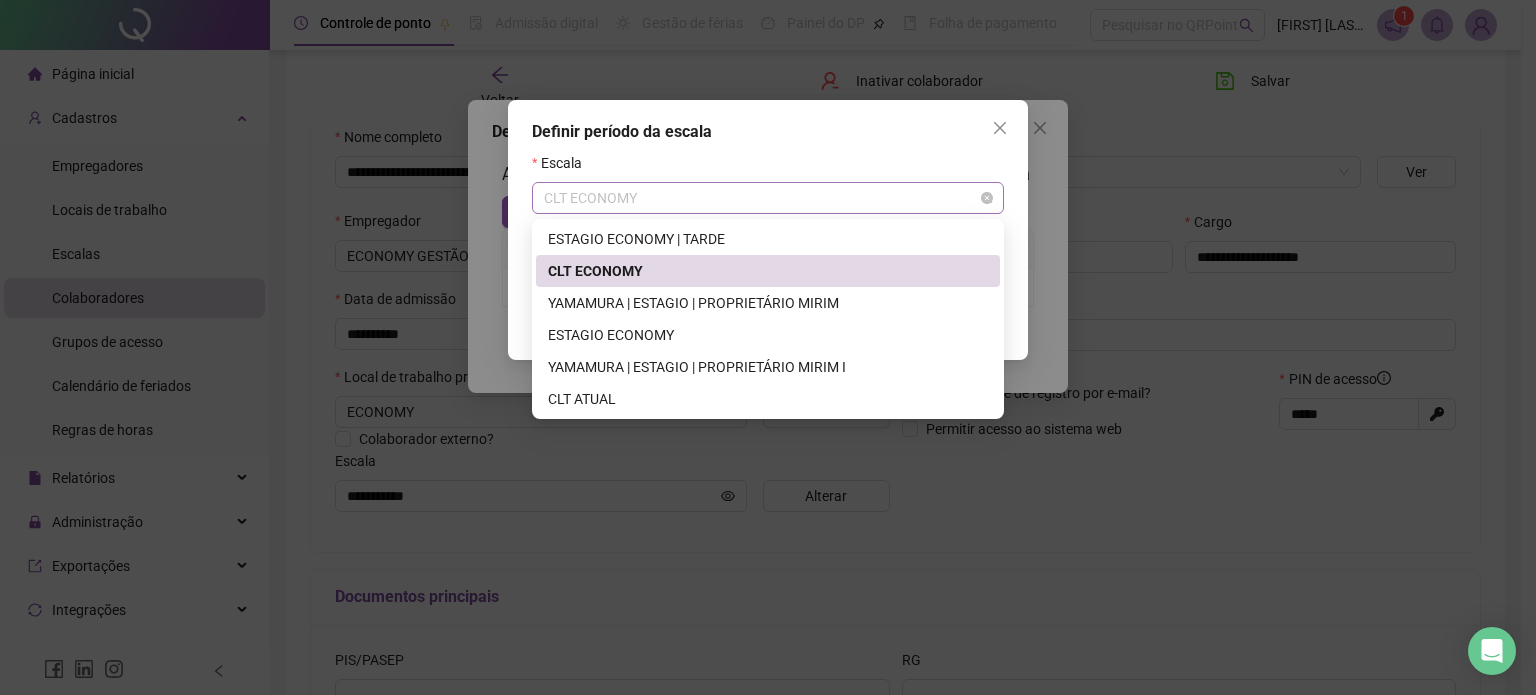 click on "CLT ECONOMY" at bounding box center [768, 198] 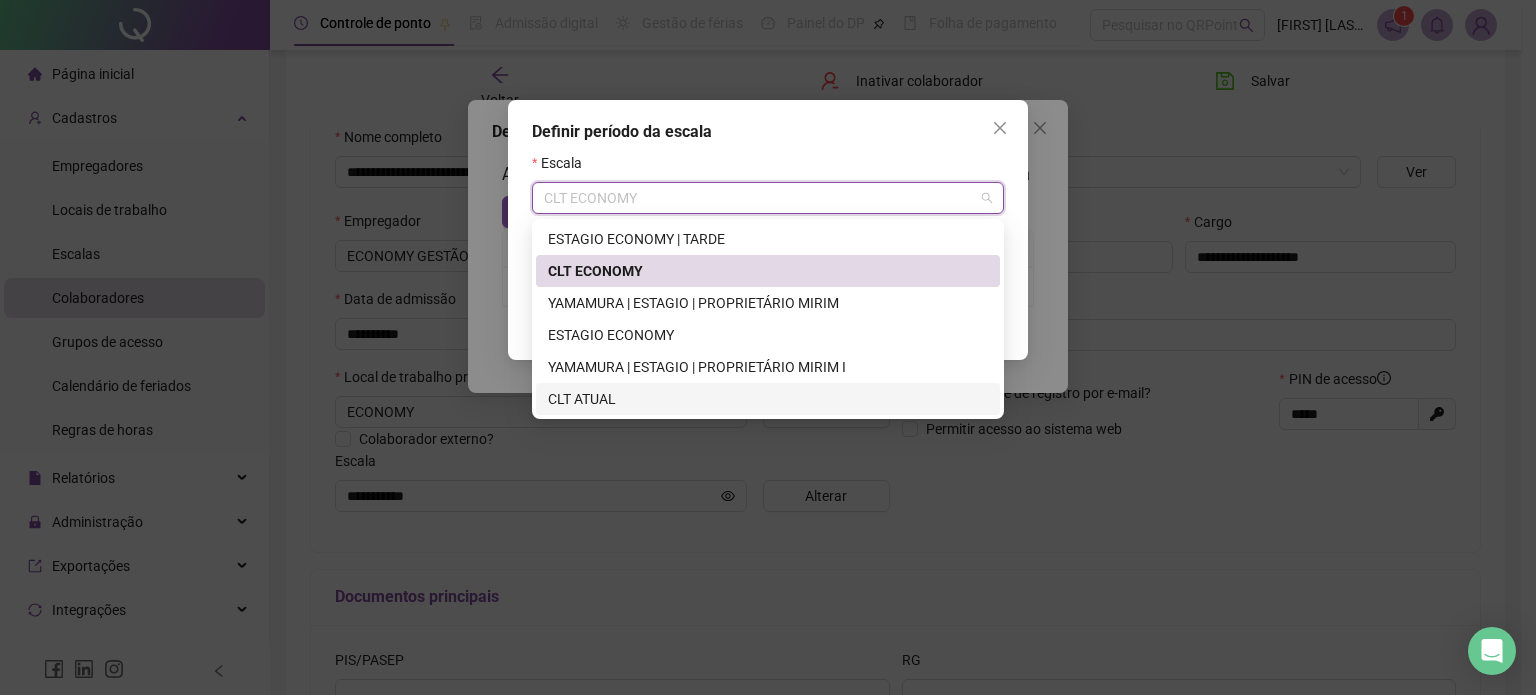 click on "CLT ATUAL" at bounding box center [768, 399] 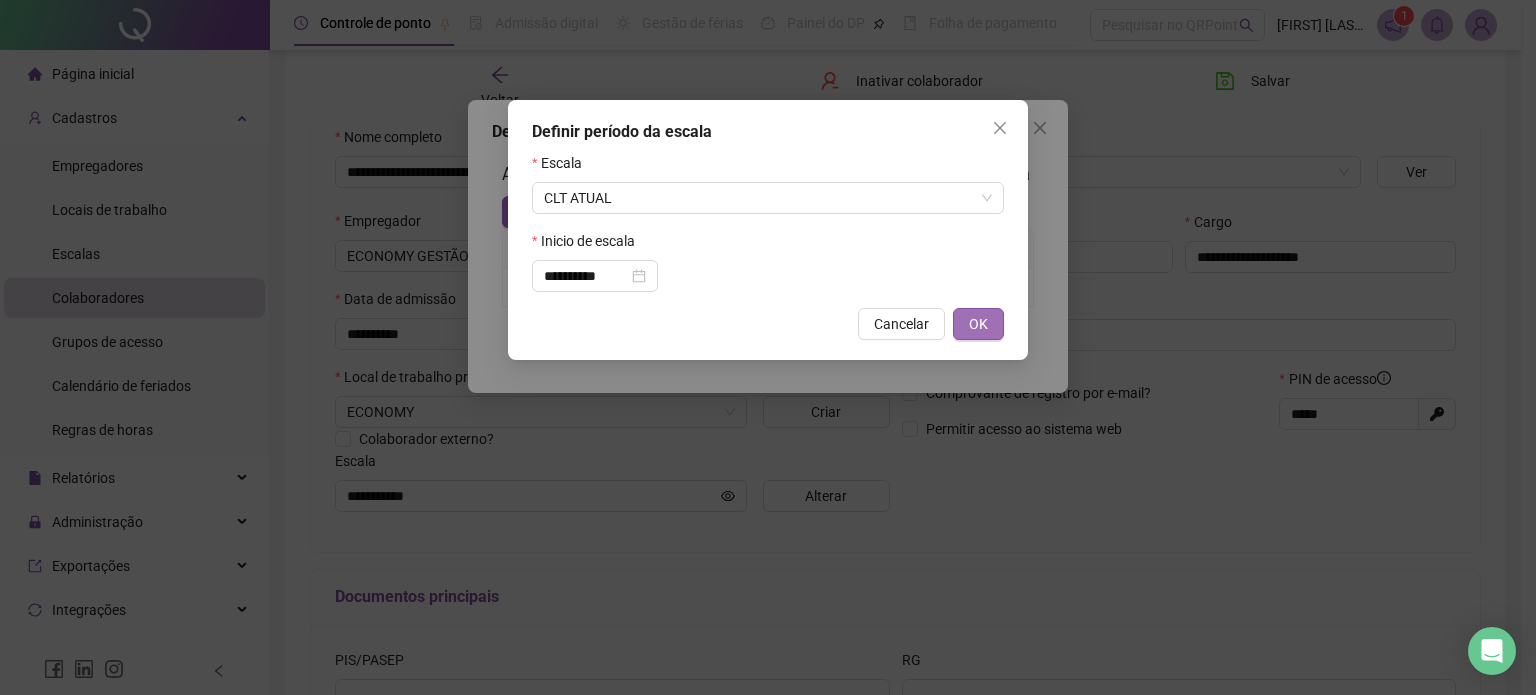 click on "OK" at bounding box center [978, 324] 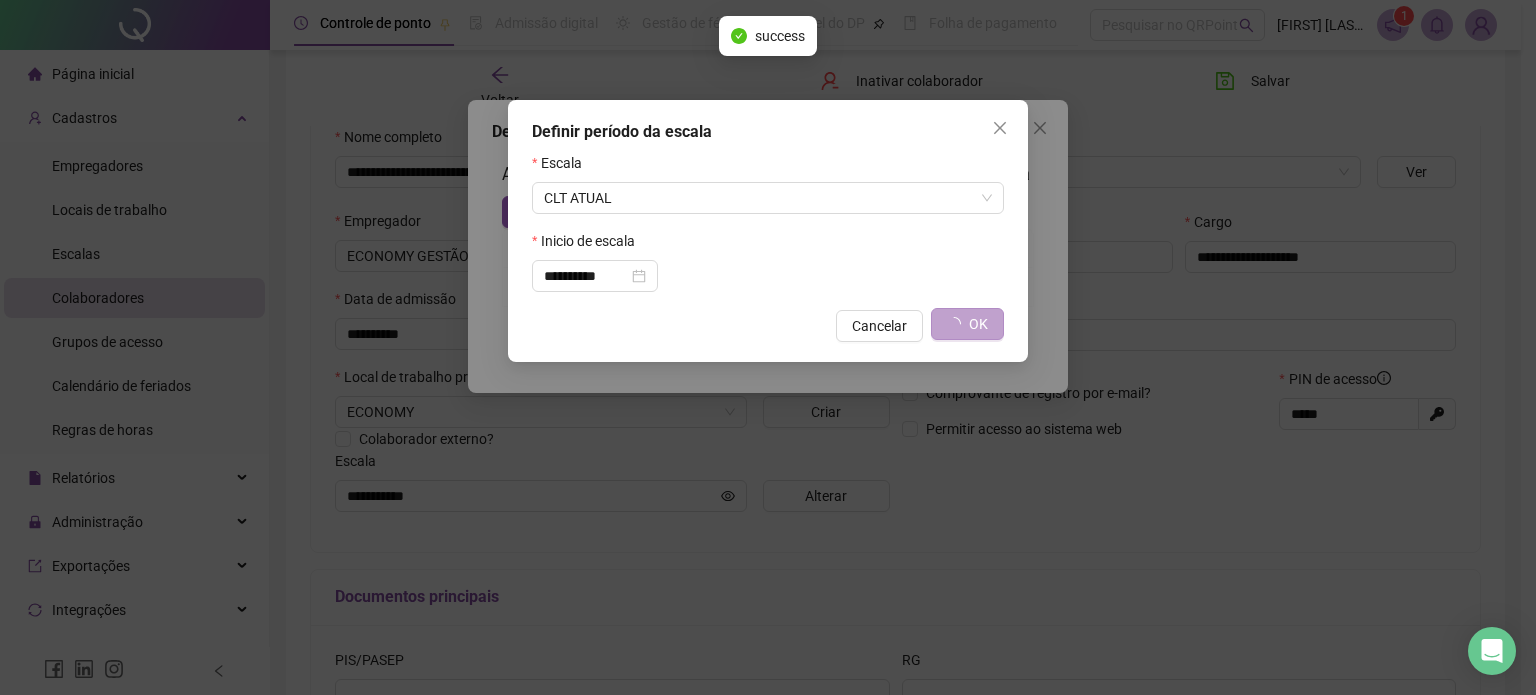 type on "*********" 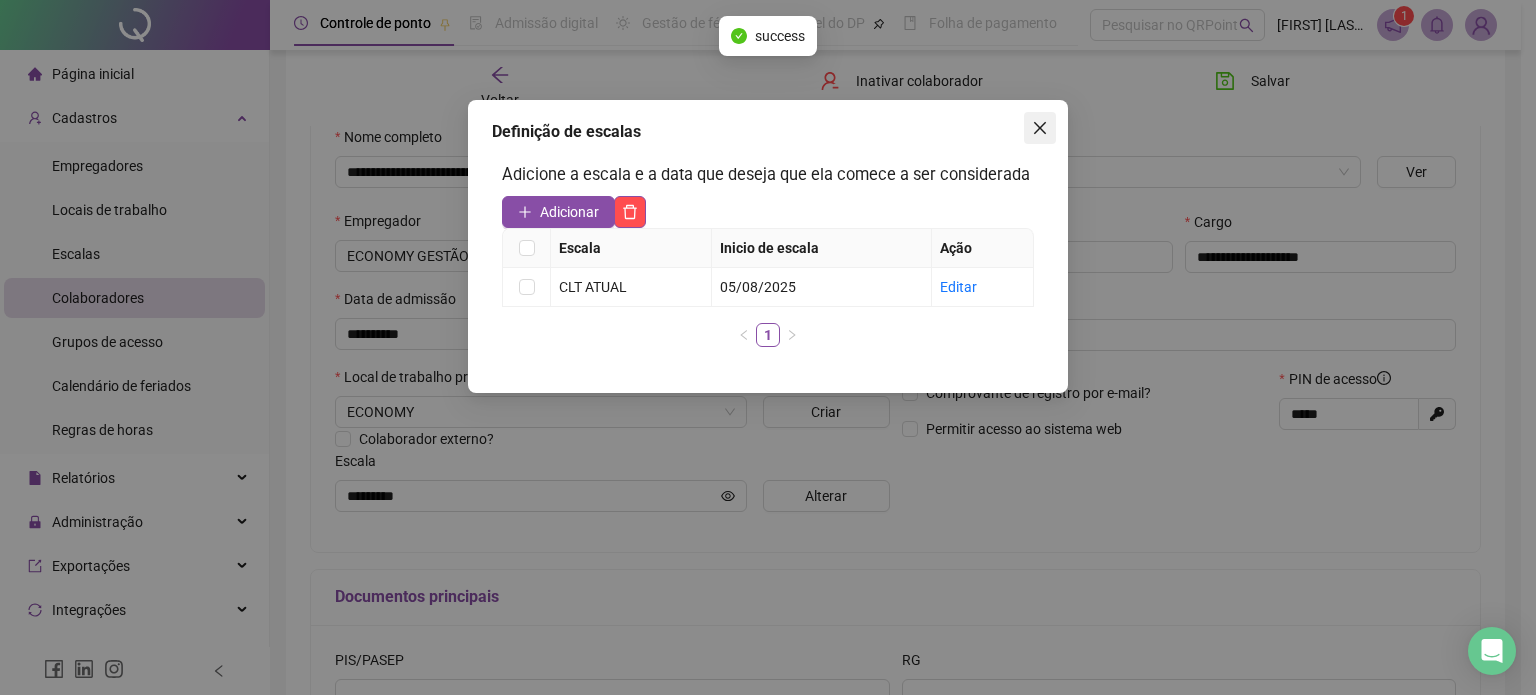click 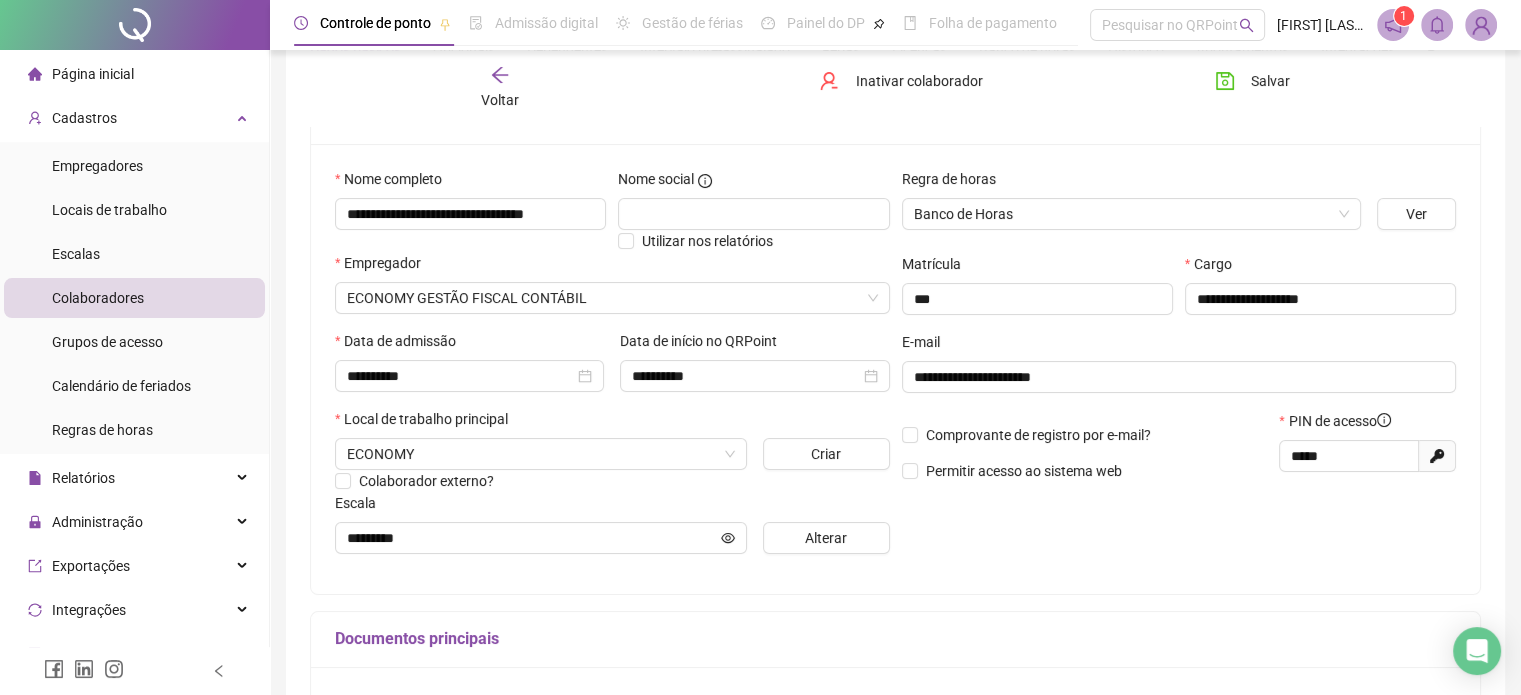 scroll, scrollTop: 145, scrollLeft: 0, axis: vertical 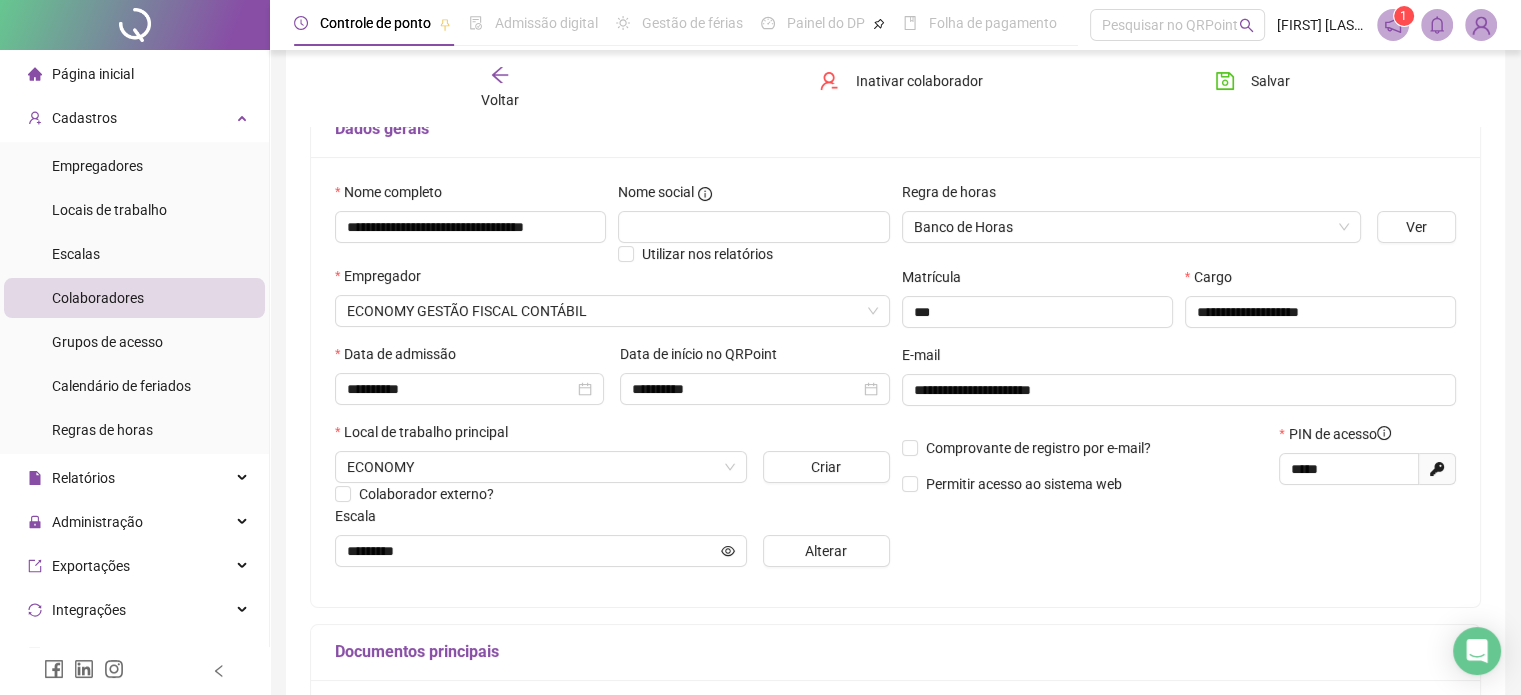 click on "Voltar" at bounding box center (500, 100) 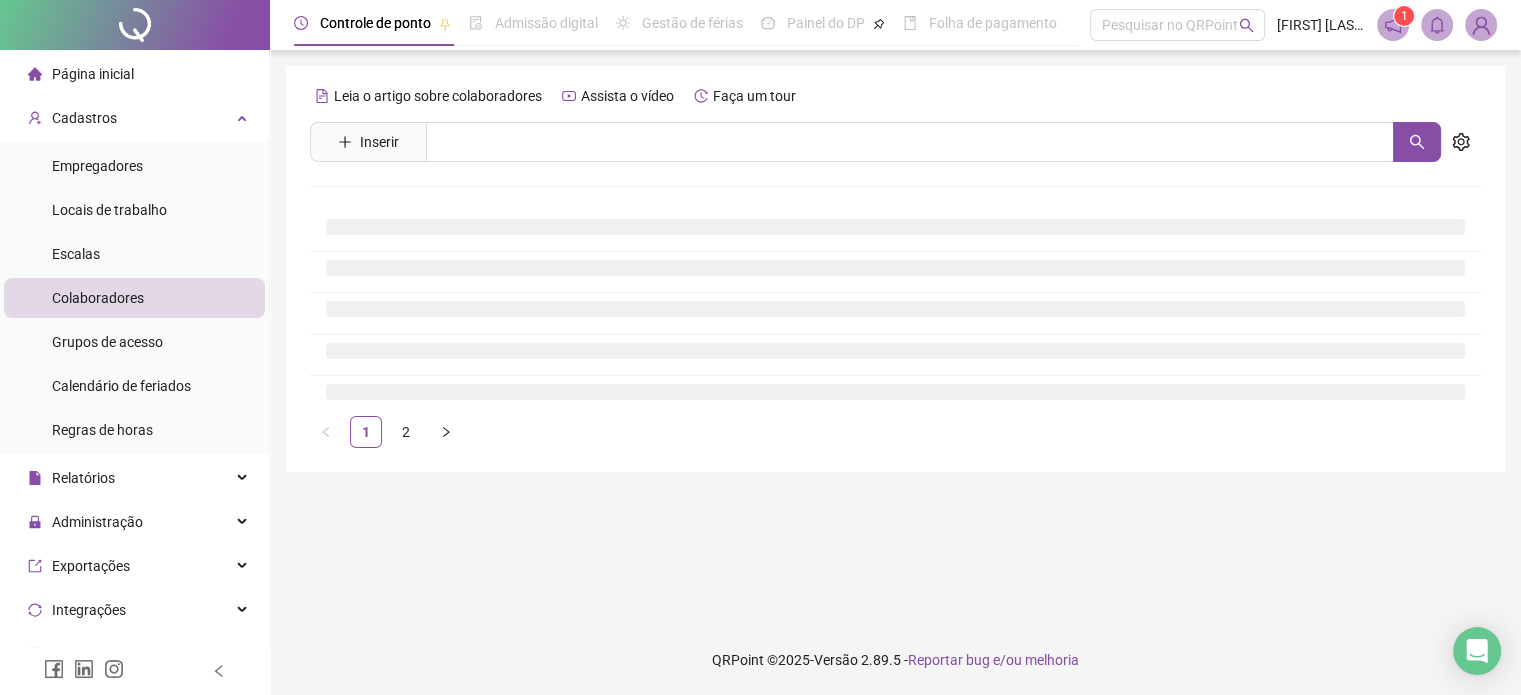 scroll, scrollTop: 0, scrollLeft: 0, axis: both 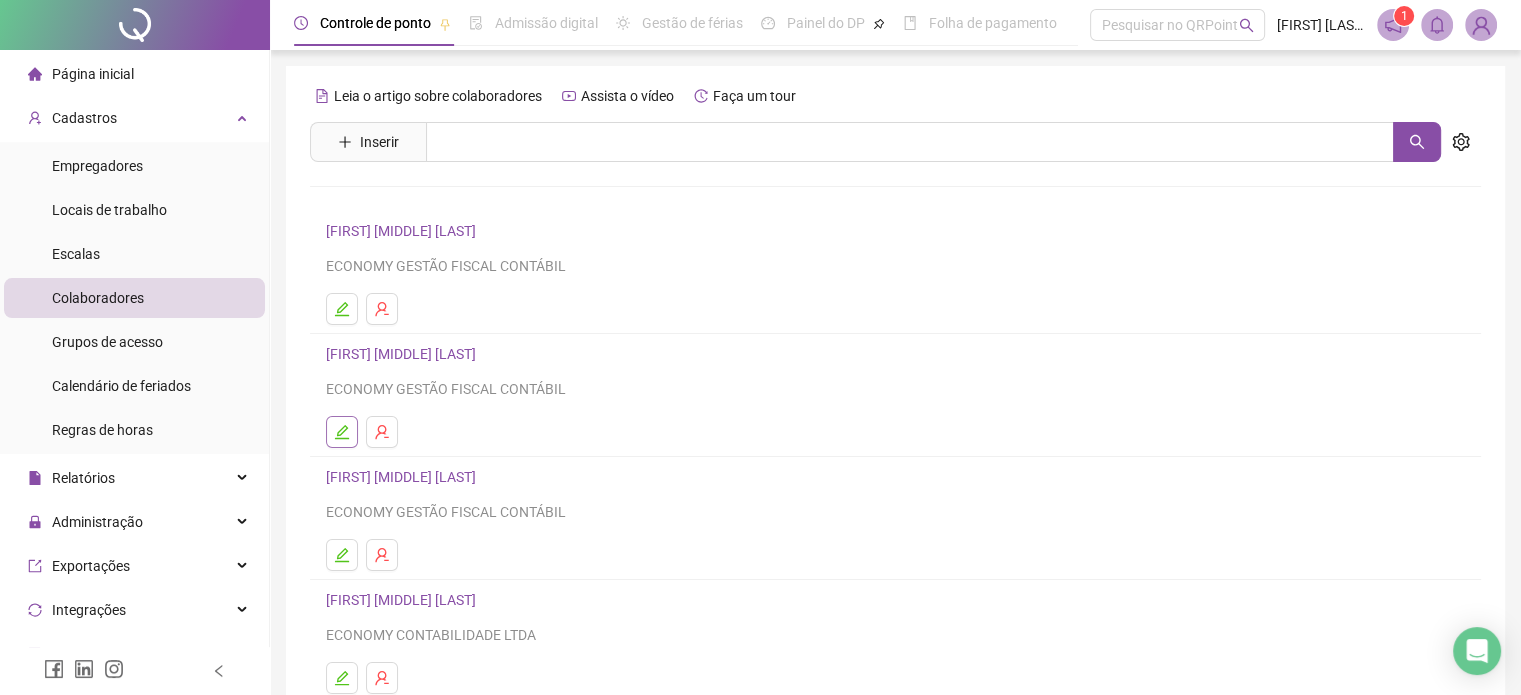 click 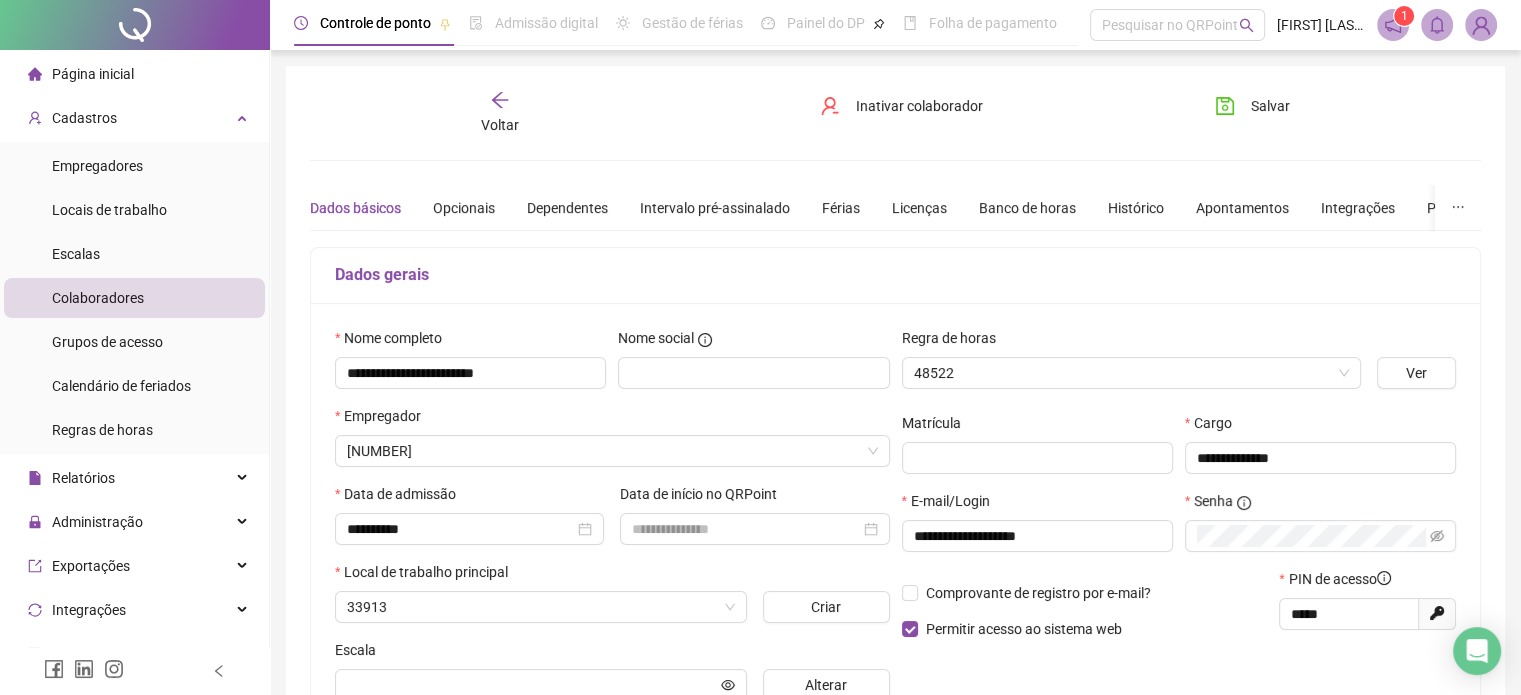 type on "*********" 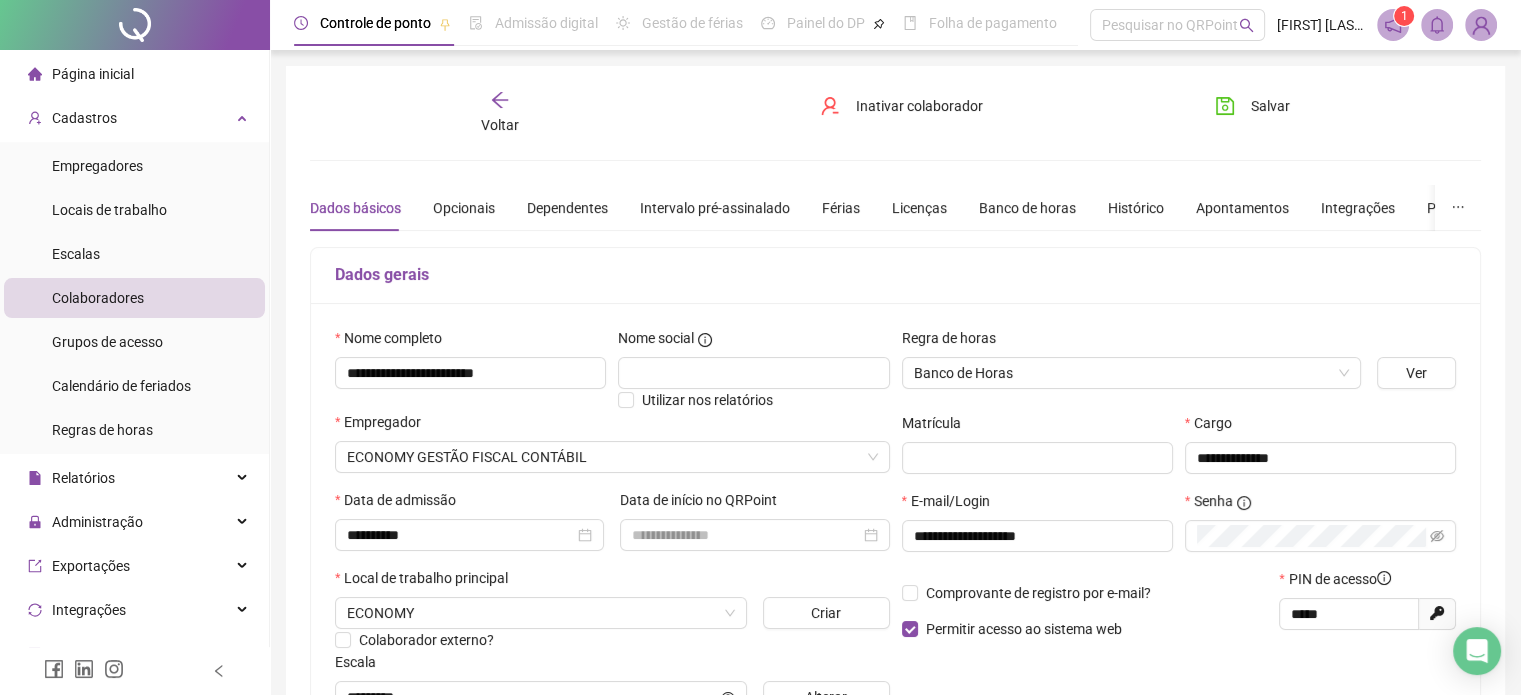 click on "Voltar" at bounding box center [500, 113] 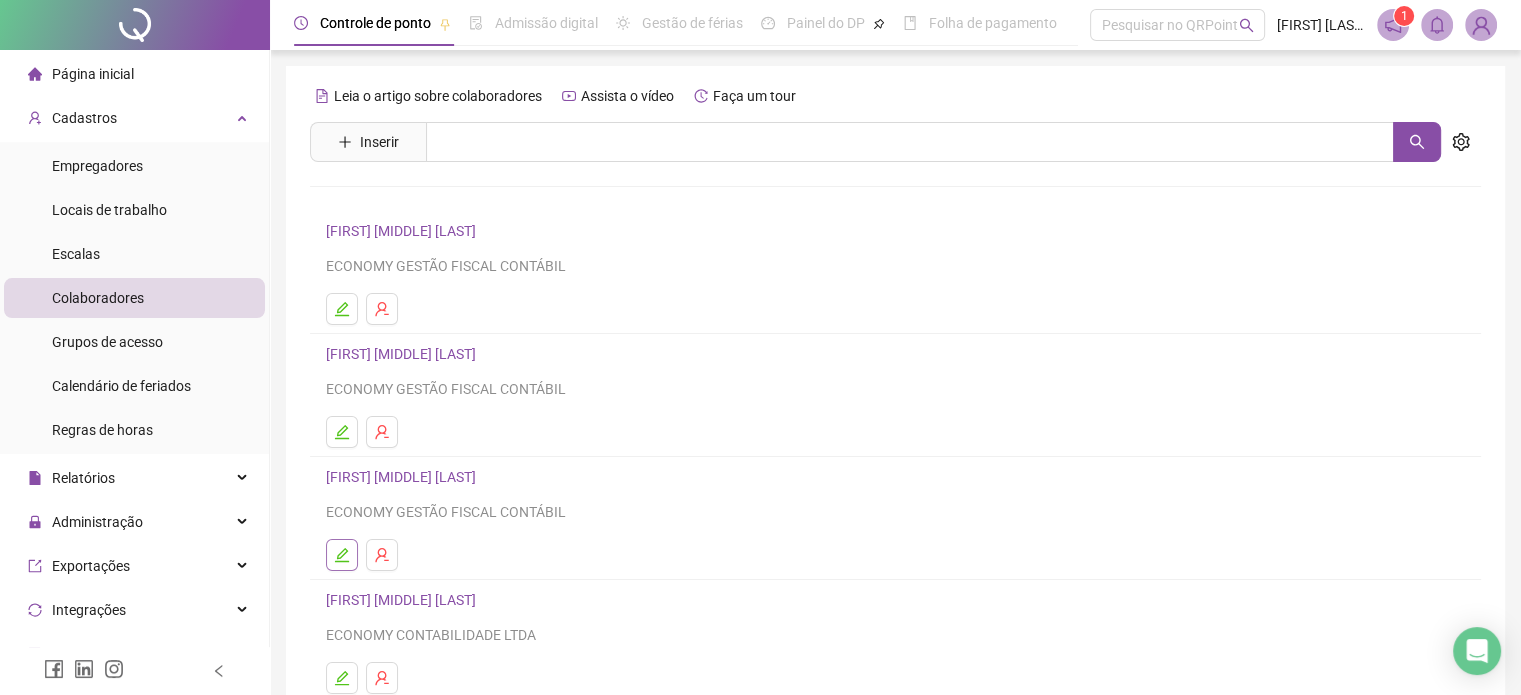 click 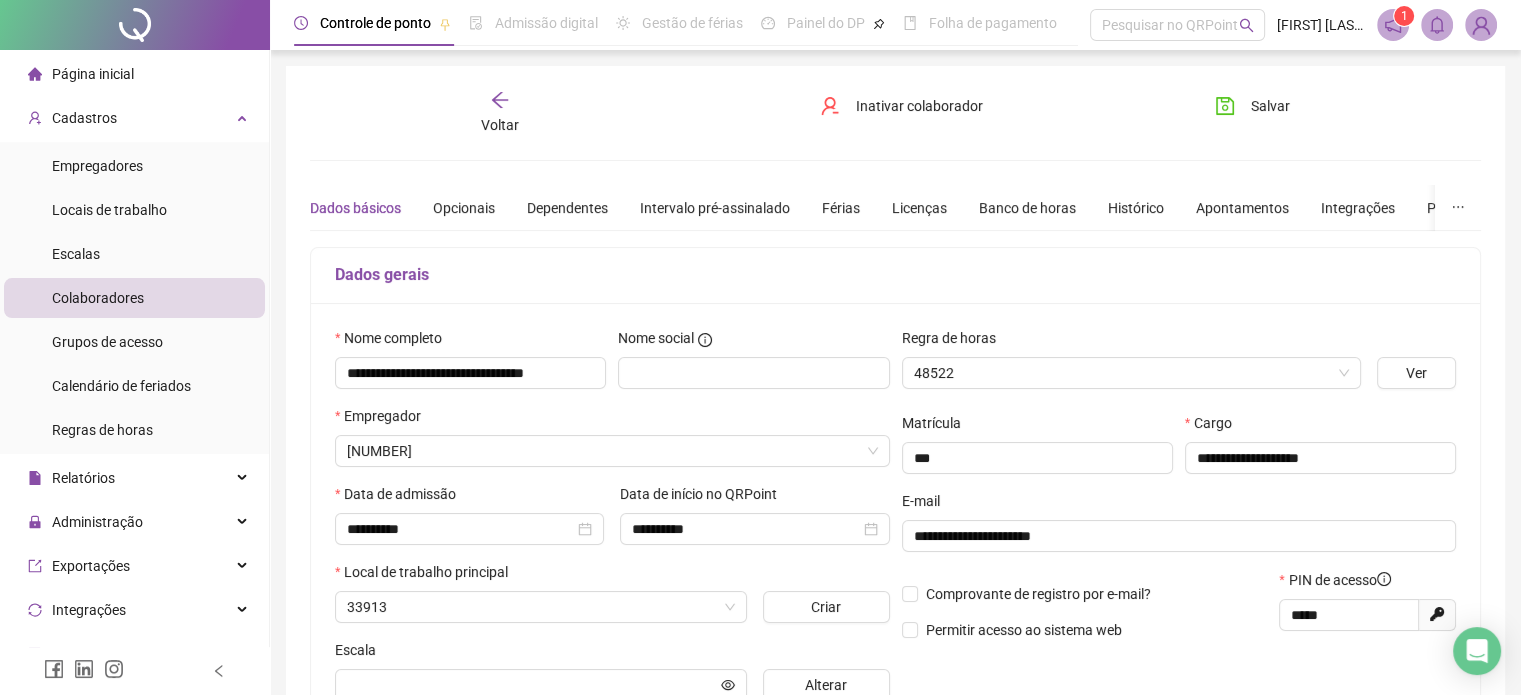 type on "*********" 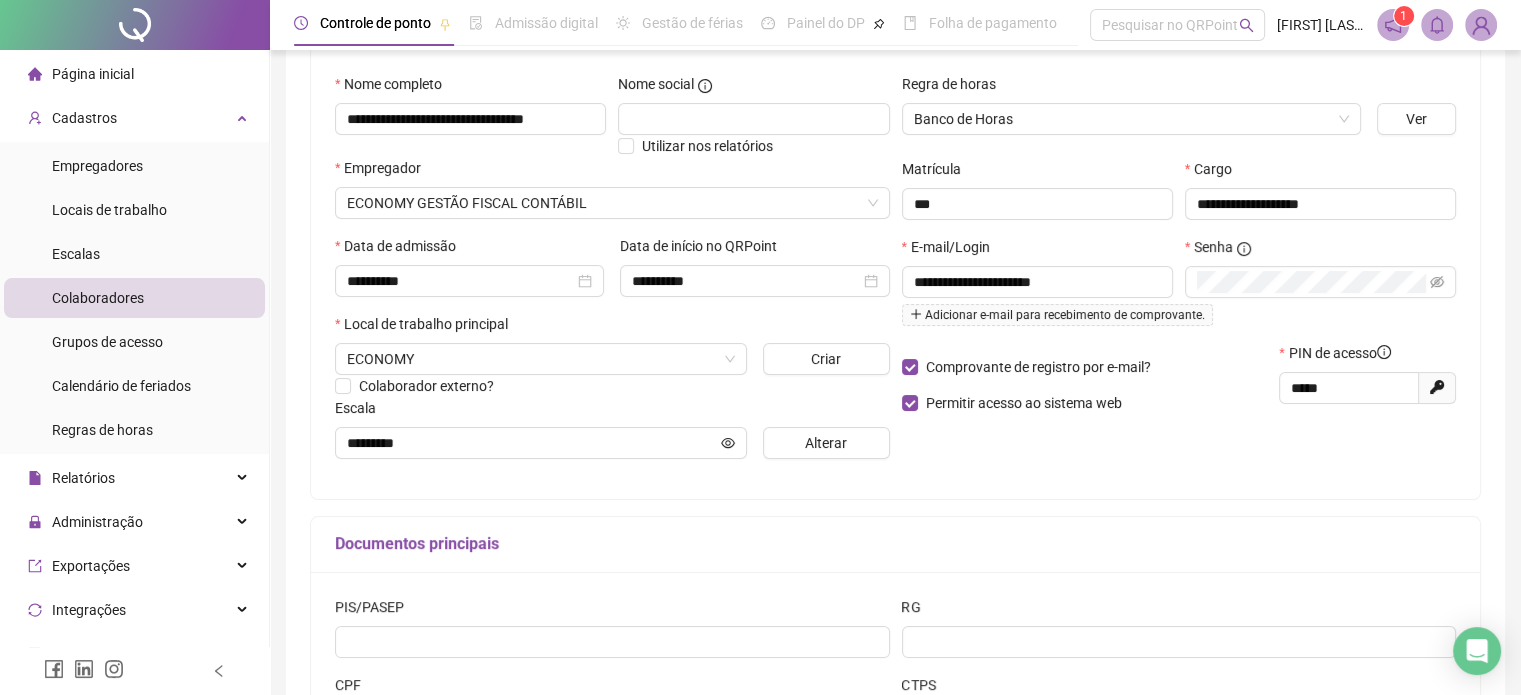 scroll, scrollTop: 0, scrollLeft: 0, axis: both 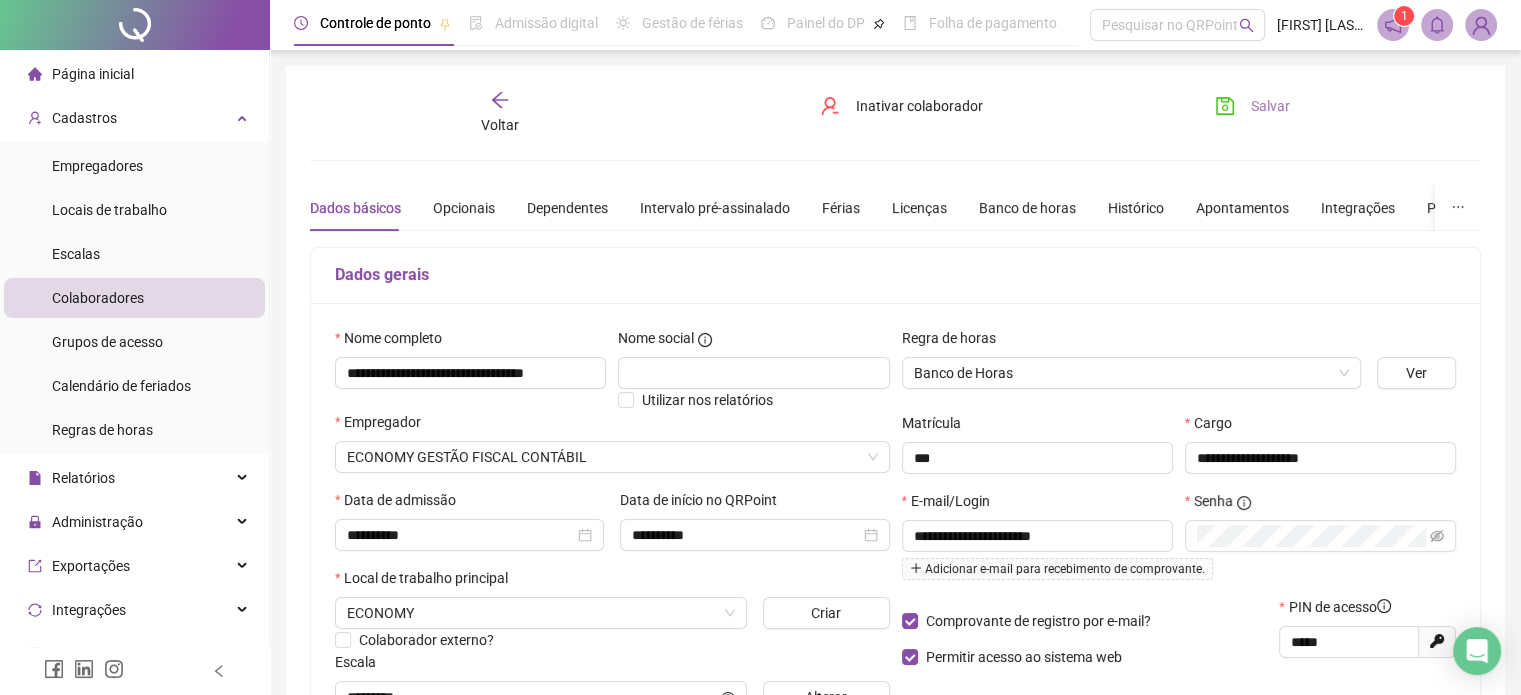 click on "Salvar" at bounding box center (1270, 106) 